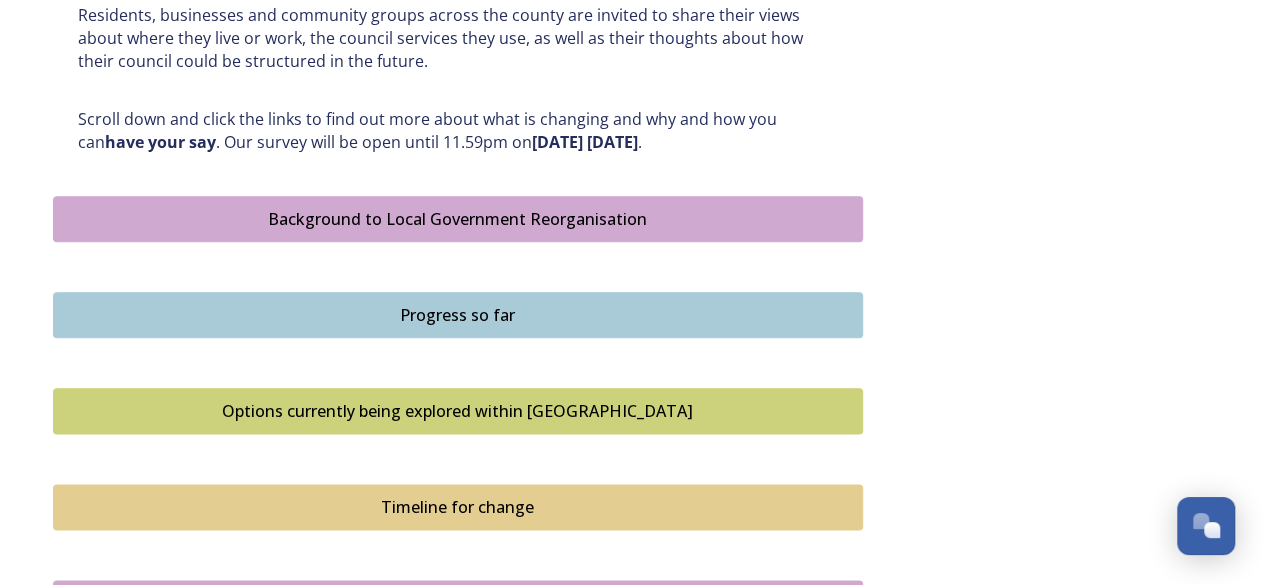 scroll, scrollTop: 1100, scrollLeft: 0, axis: vertical 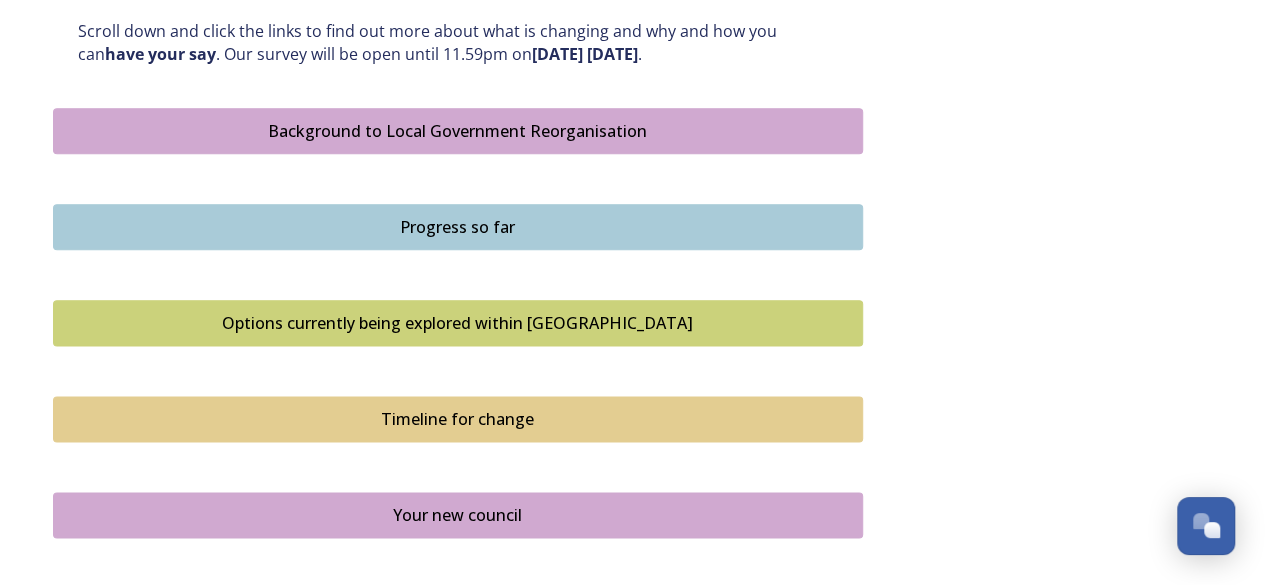 click on "Background to Local Government Reorganisation" at bounding box center (458, 131) 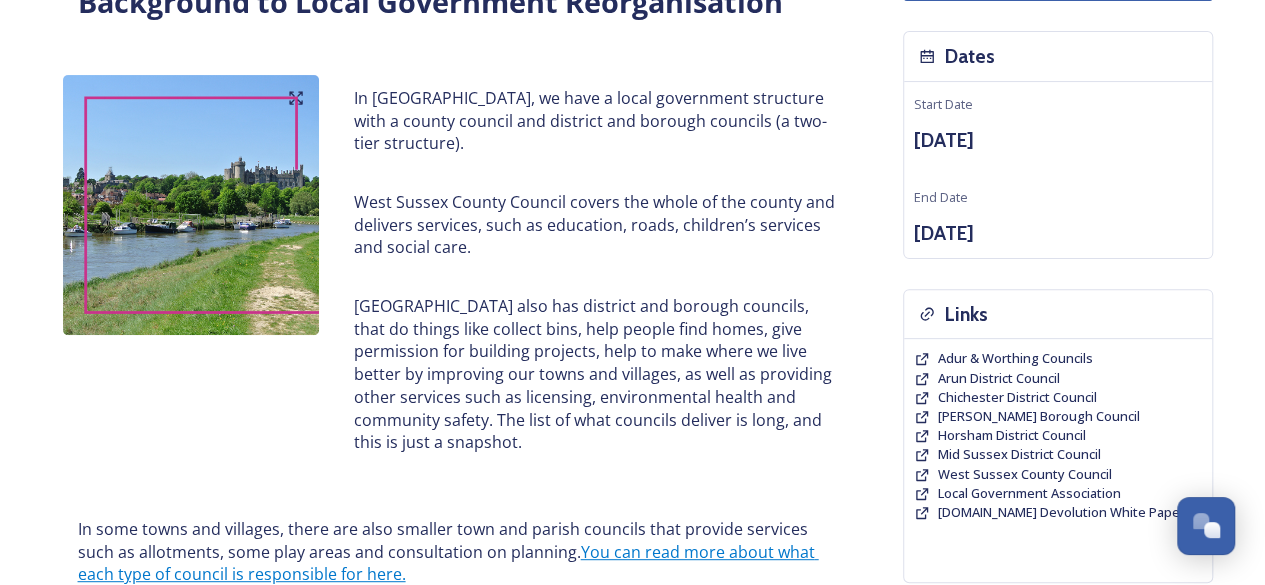 scroll, scrollTop: 100, scrollLeft: 0, axis: vertical 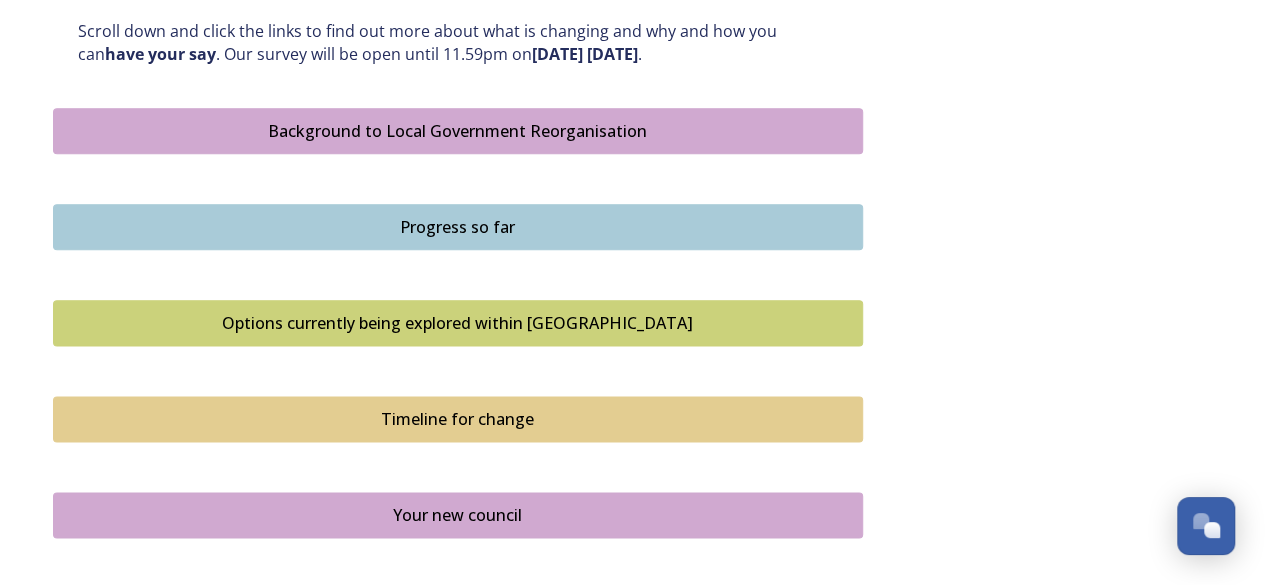 click on "Progress so far" at bounding box center (458, 227) 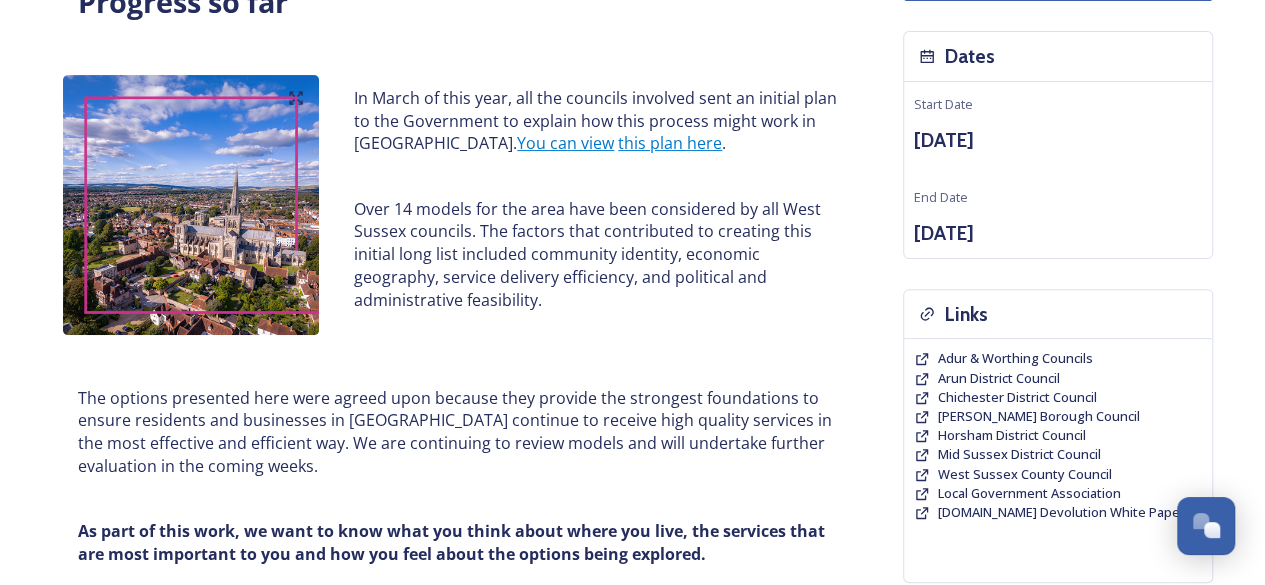 scroll, scrollTop: 300, scrollLeft: 0, axis: vertical 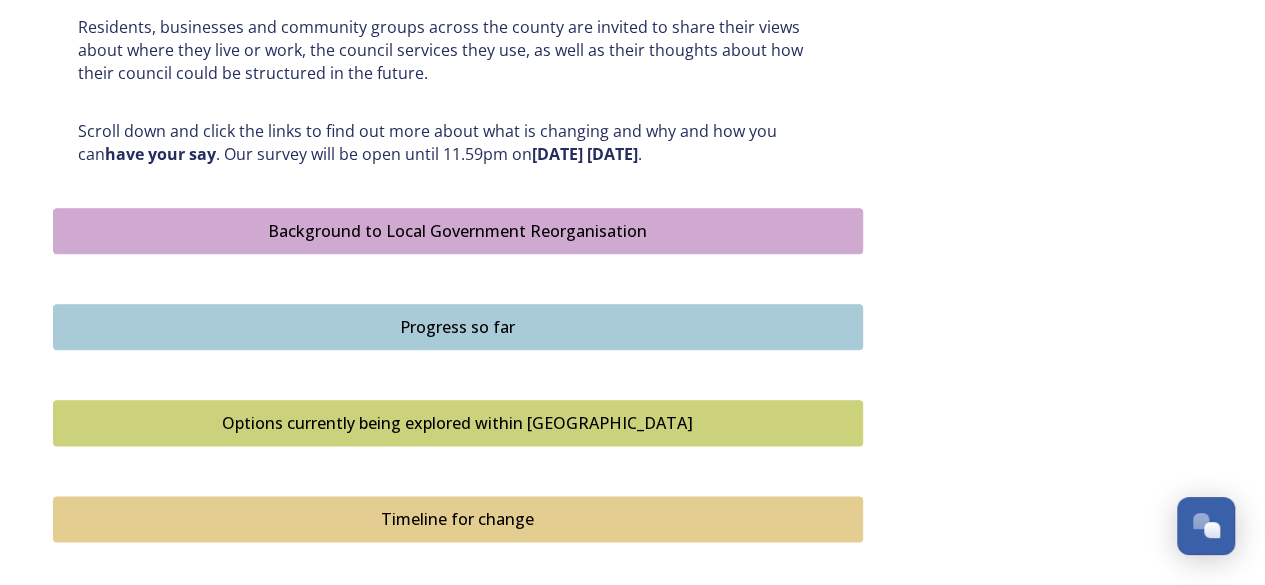 click on "Options currently being explored within West Sussex" at bounding box center [458, 423] 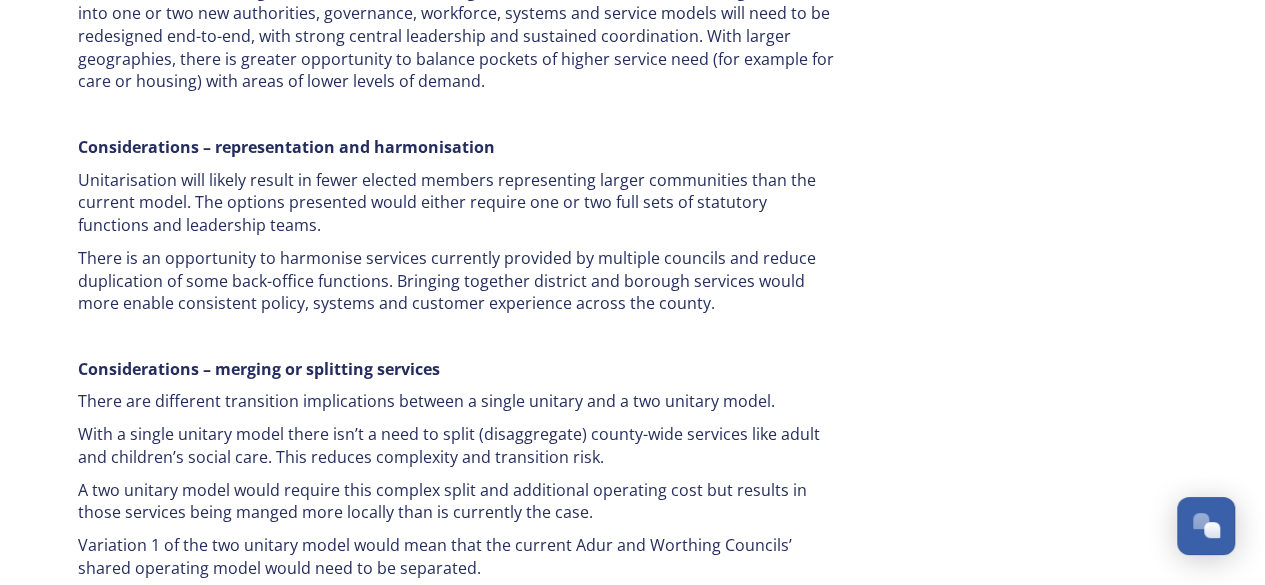 scroll, scrollTop: 3700, scrollLeft: 0, axis: vertical 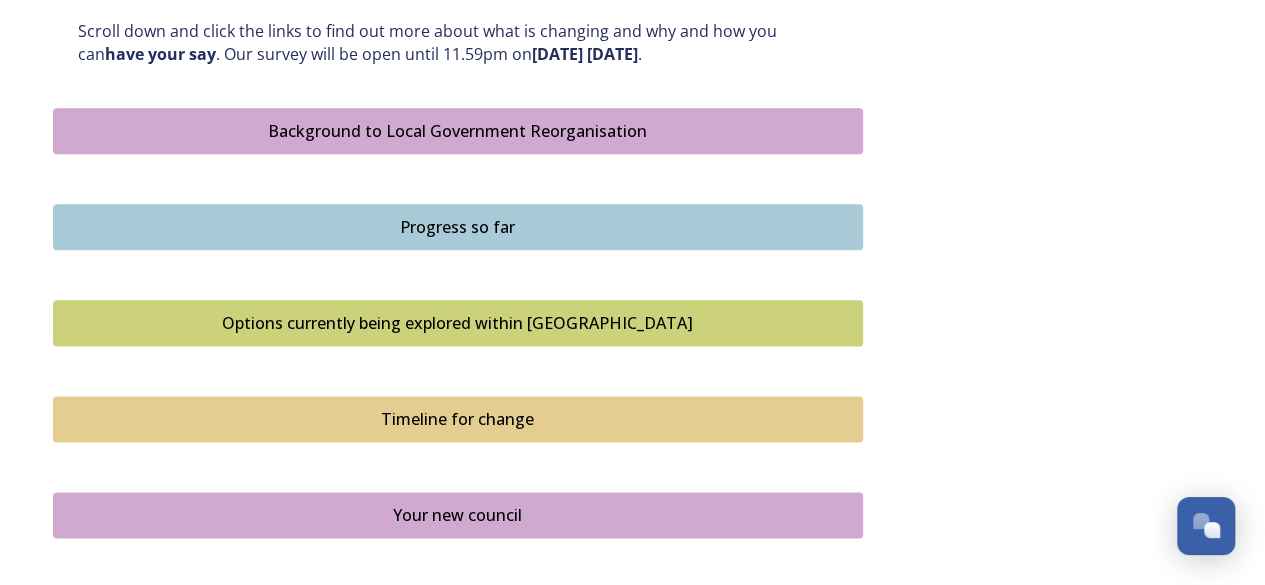 click on "Timeline for change" at bounding box center [458, 419] 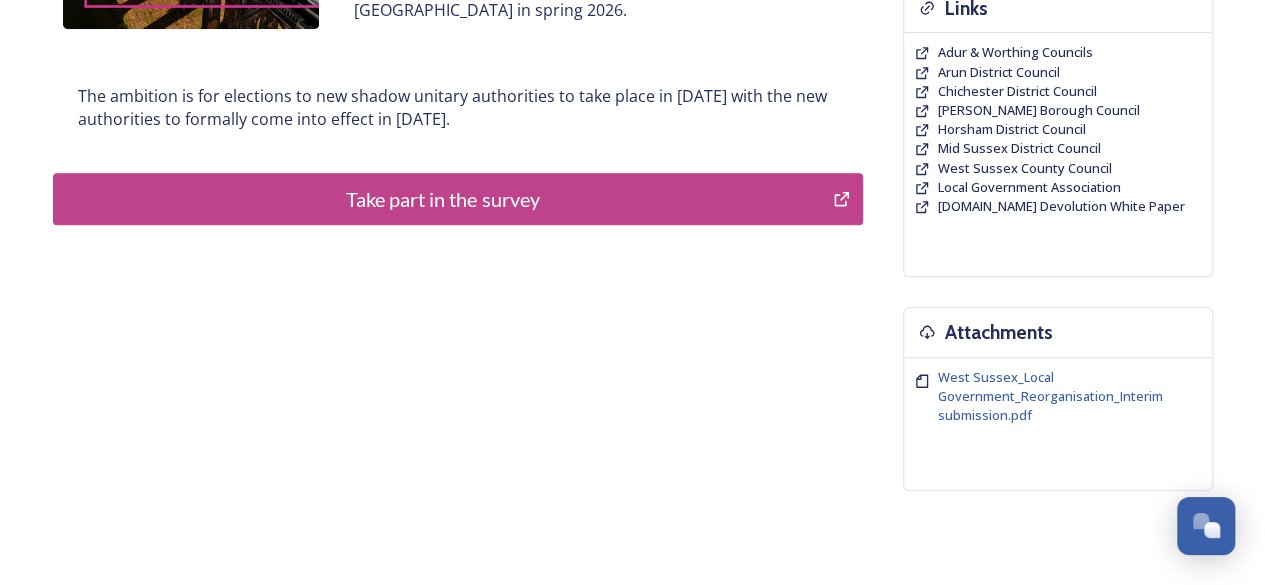 scroll, scrollTop: 0, scrollLeft: 0, axis: both 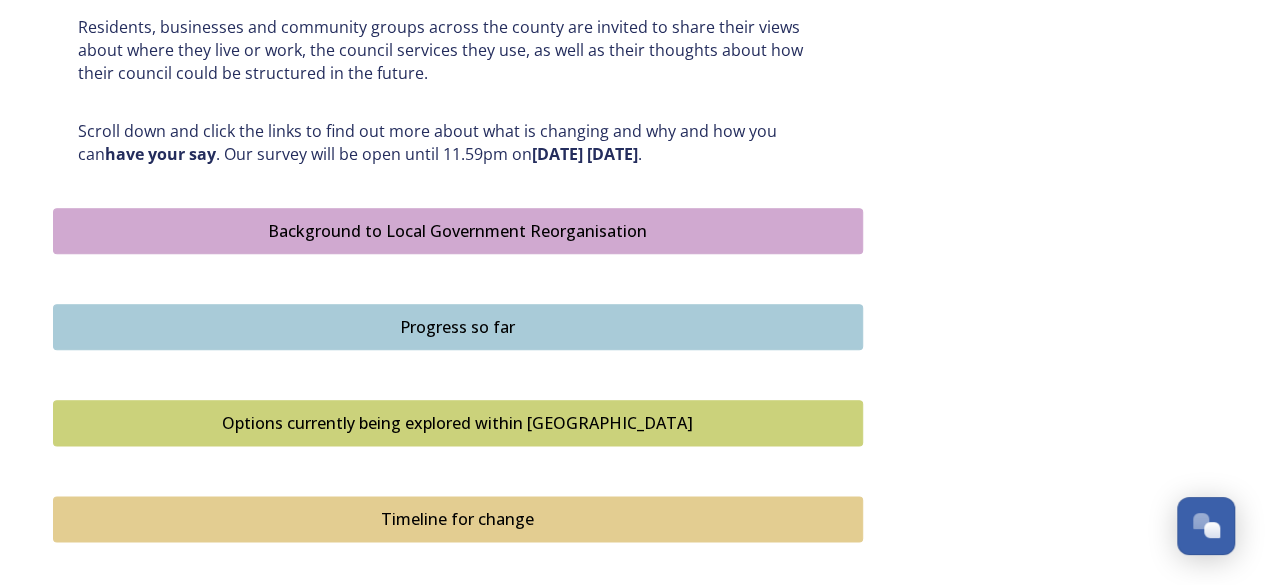 click on "Timeline for change" at bounding box center [458, 519] 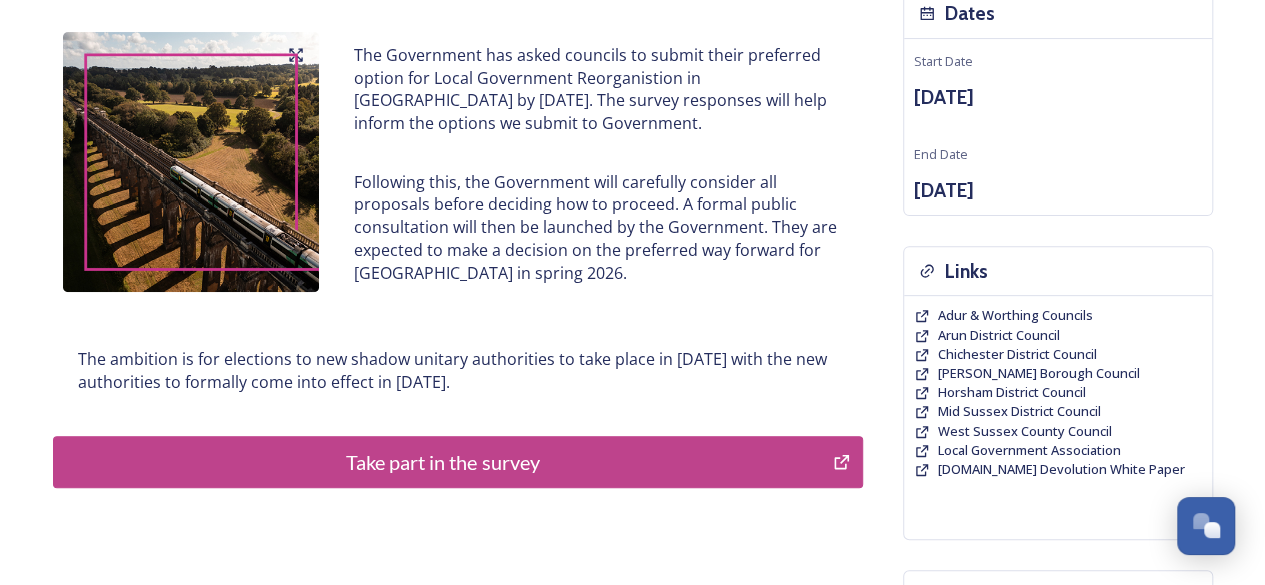 scroll, scrollTop: 400, scrollLeft: 0, axis: vertical 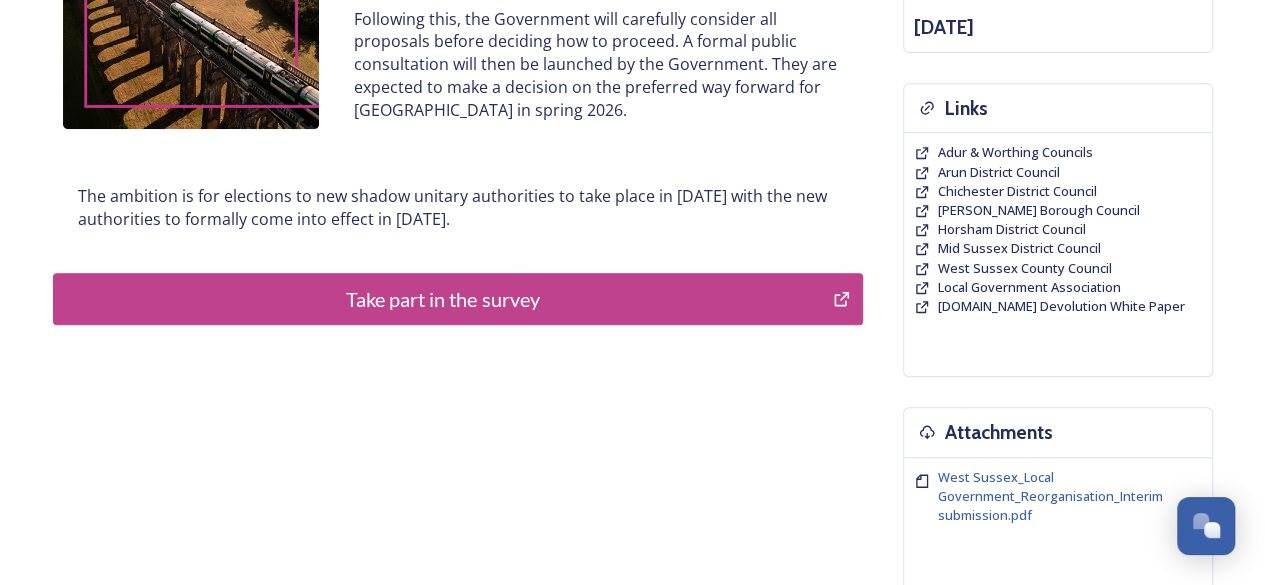 click on "Take part in the survey" at bounding box center (443, 299) 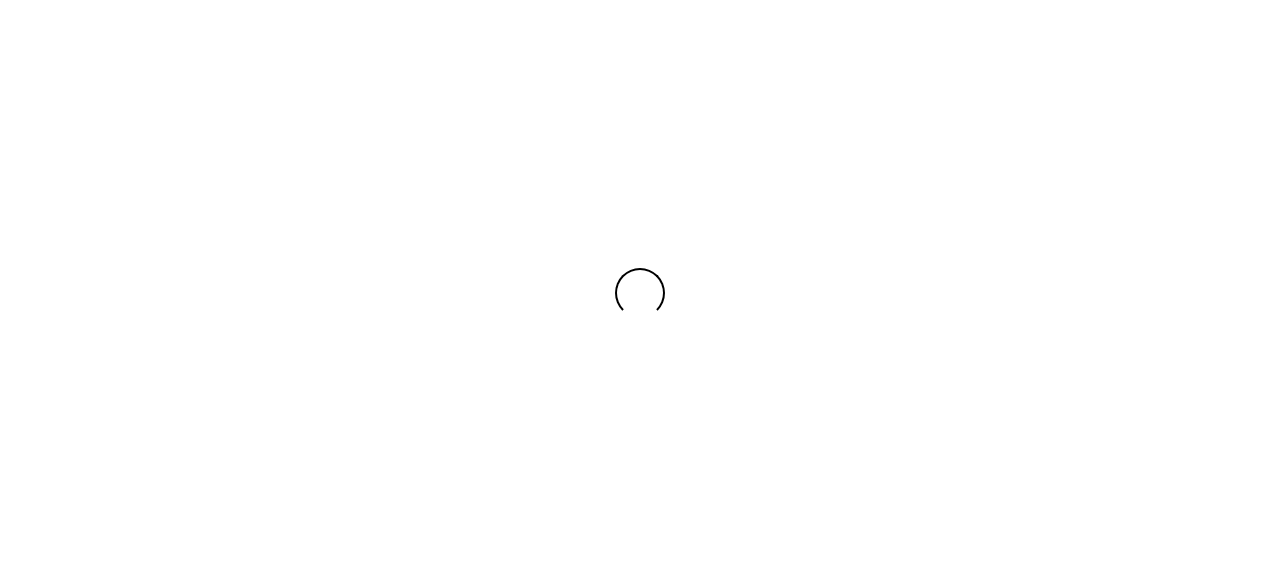 scroll, scrollTop: 0, scrollLeft: 0, axis: both 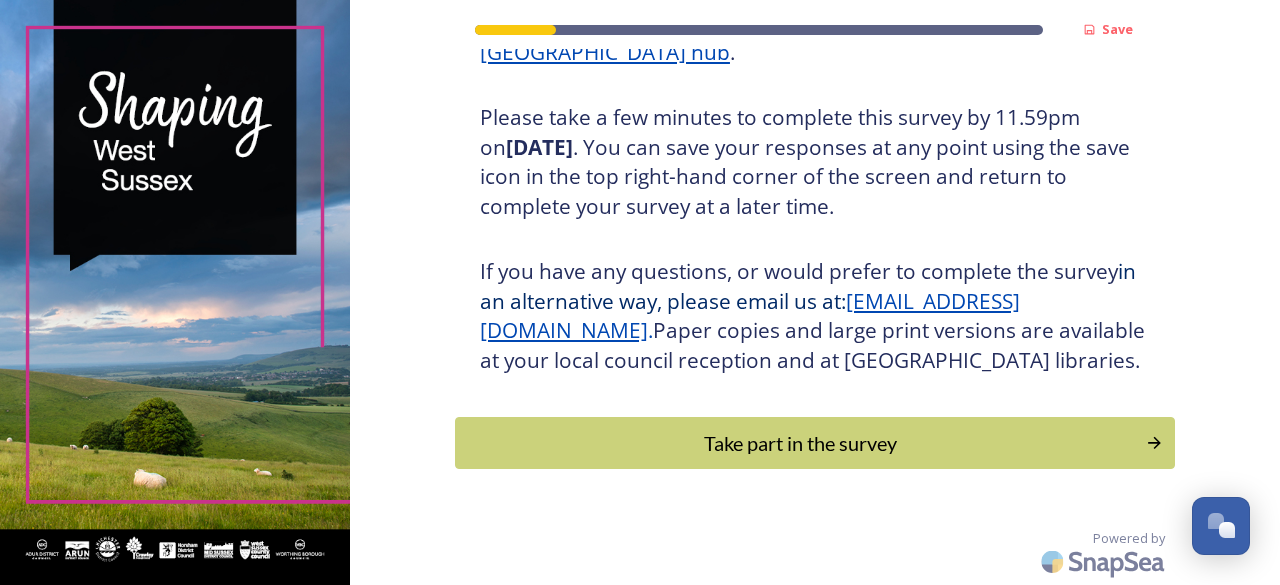 click on "Take part in the survey" at bounding box center (800, 443) 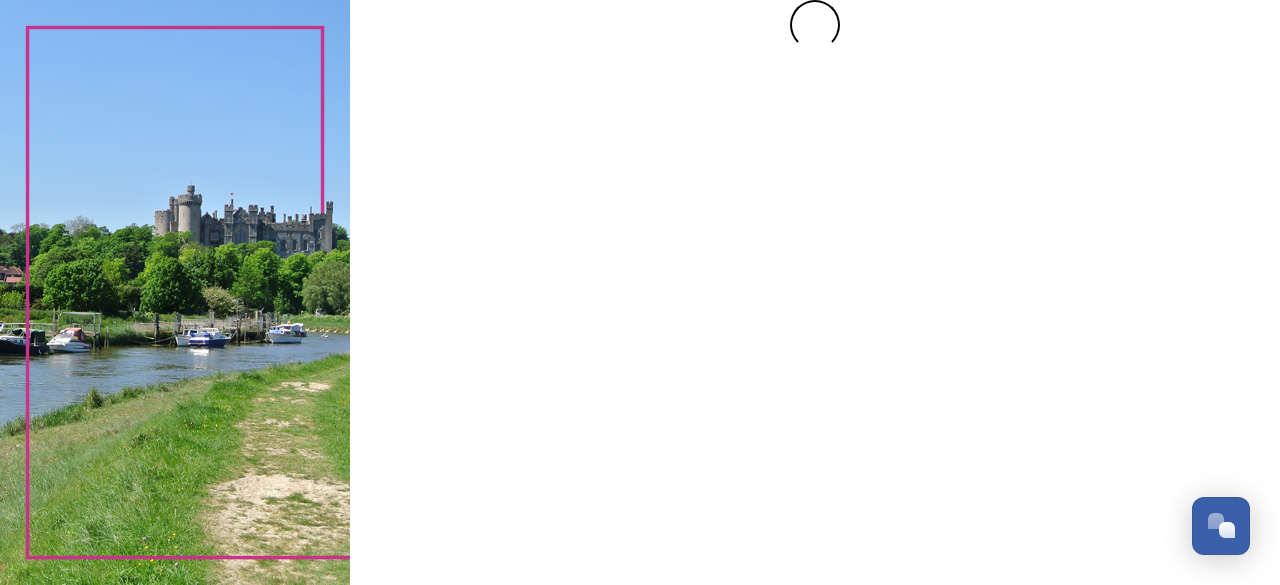 scroll, scrollTop: 0, scrollLeft: 0, axis: both 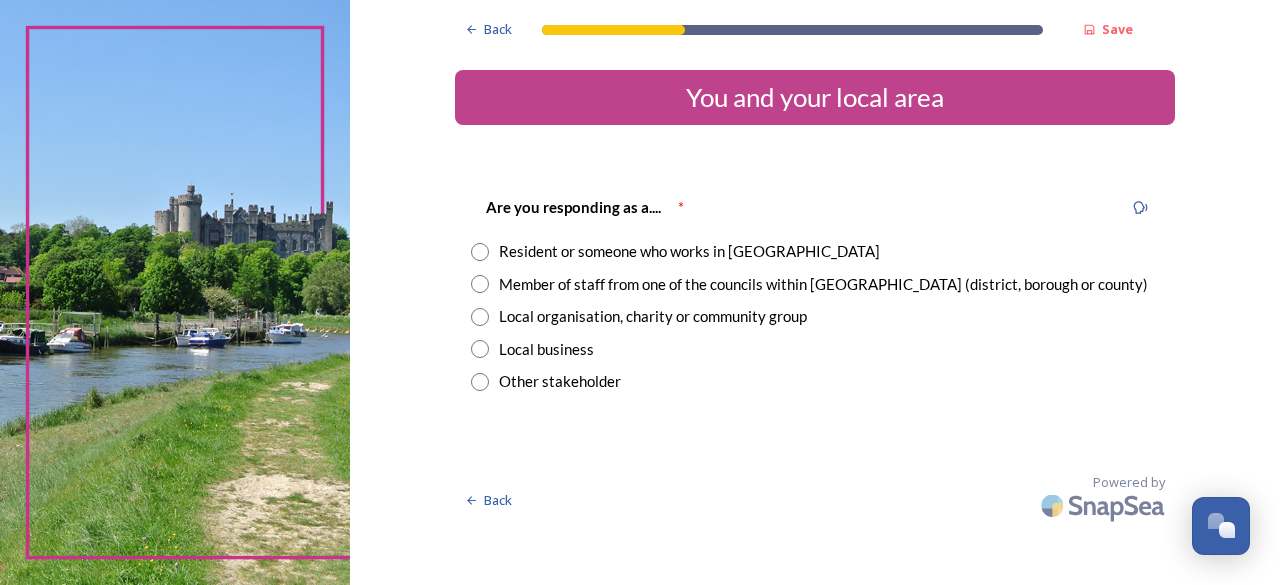 click at bounding box center [480, 252] 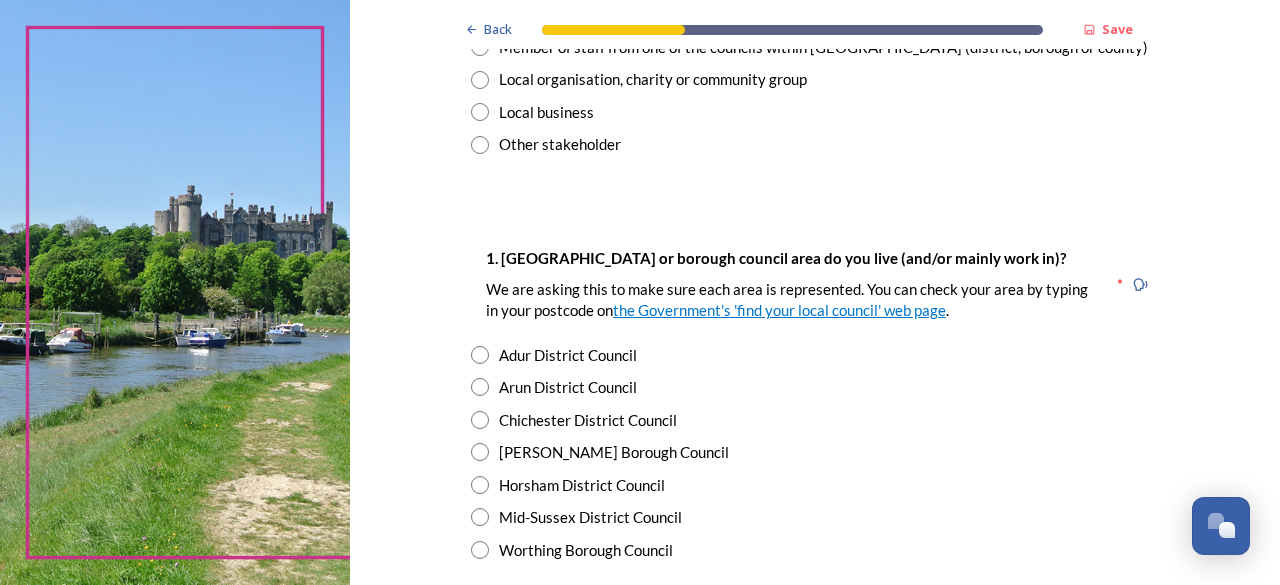 scroll, scrollTop: 300, scrollLeft: 0, axis: vertical 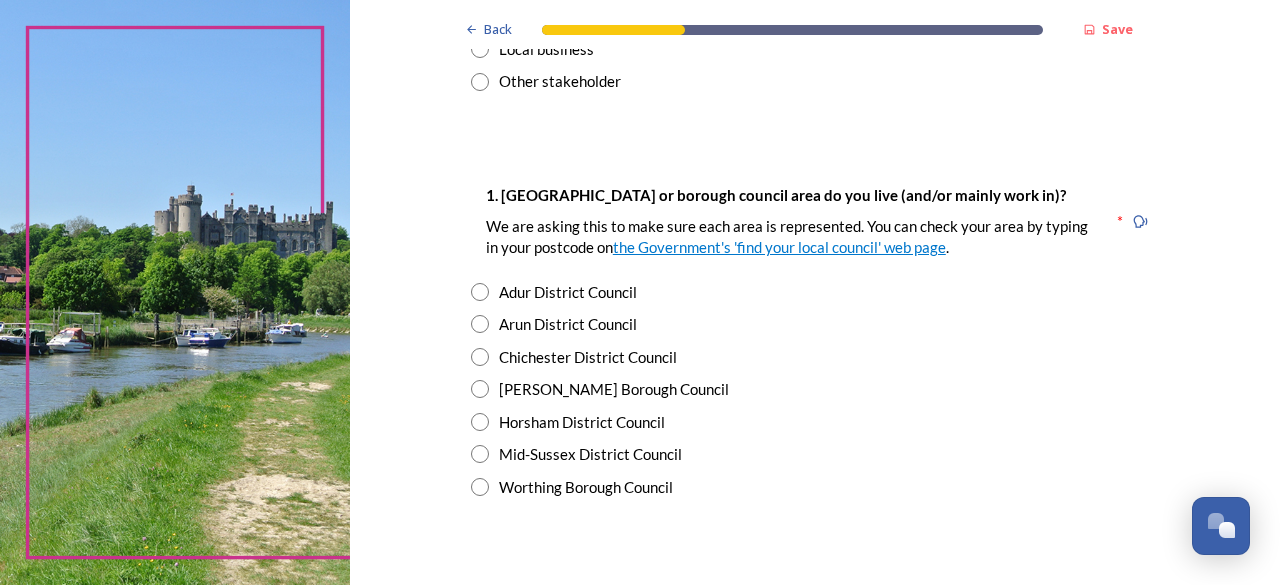 click at bounding box center (480, 357) 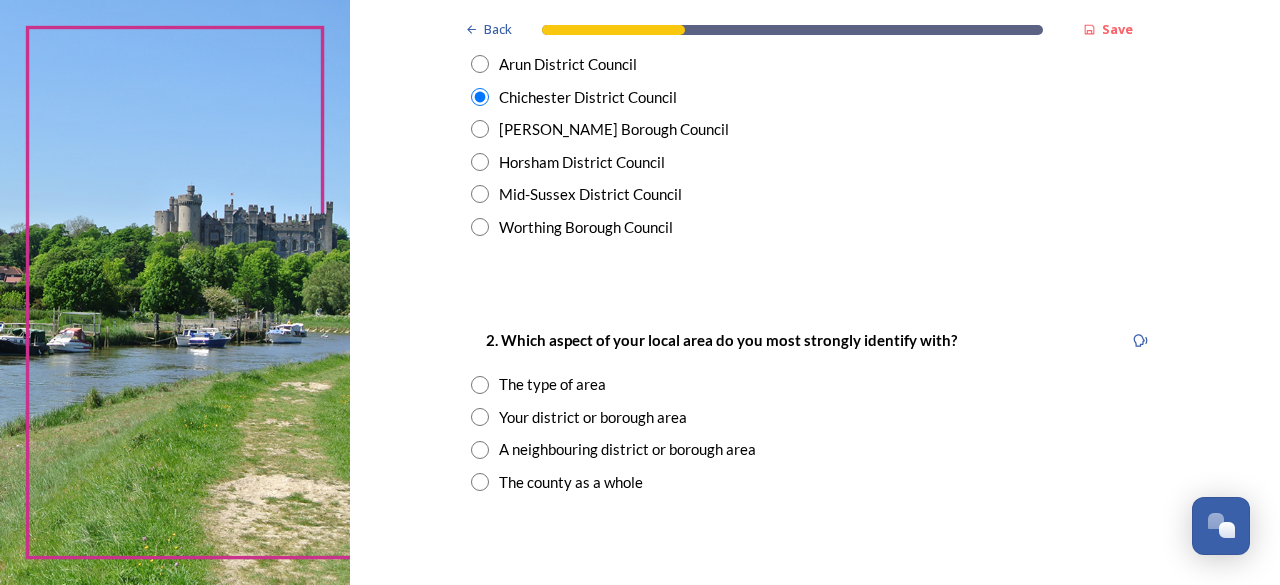 scroll, scrollTop: 800, scrollLeft: 0, axis: vertical 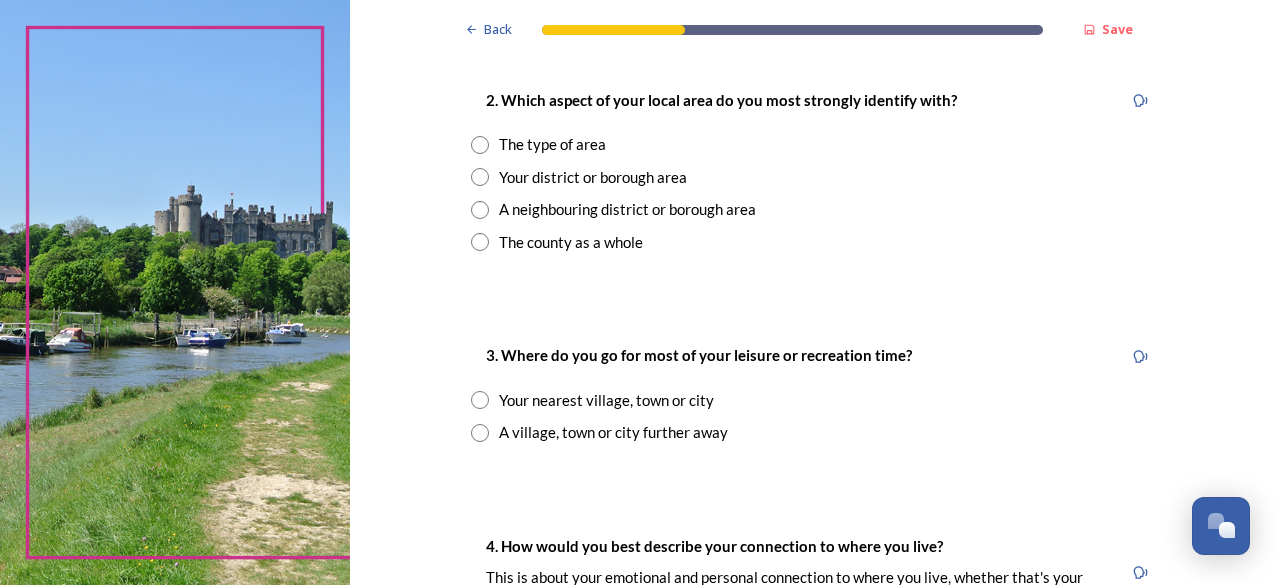 click at bounding box center [480, 145] 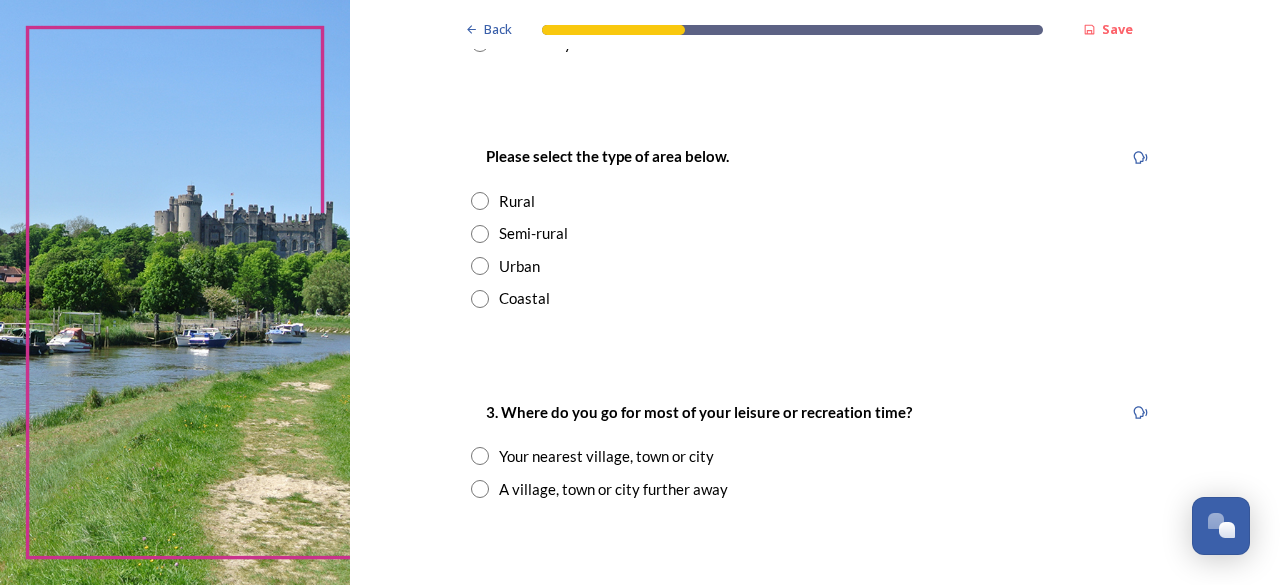 scroll, scrollTop: 1000, scrollLeft: 0, axis: vertical 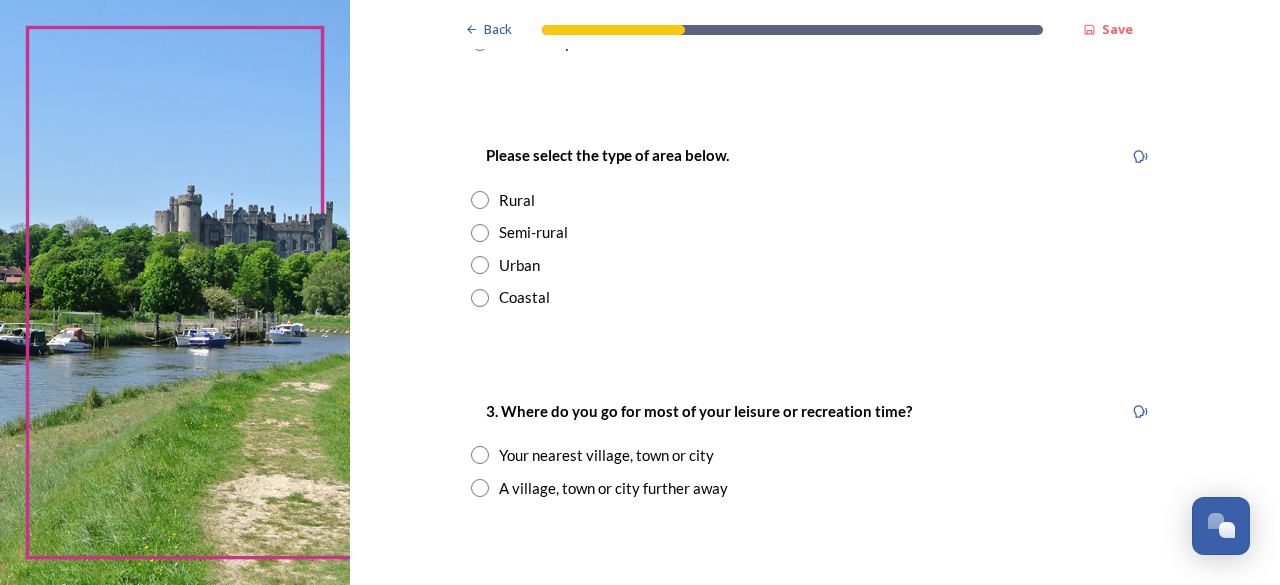 click at bounding box center (480, 233) 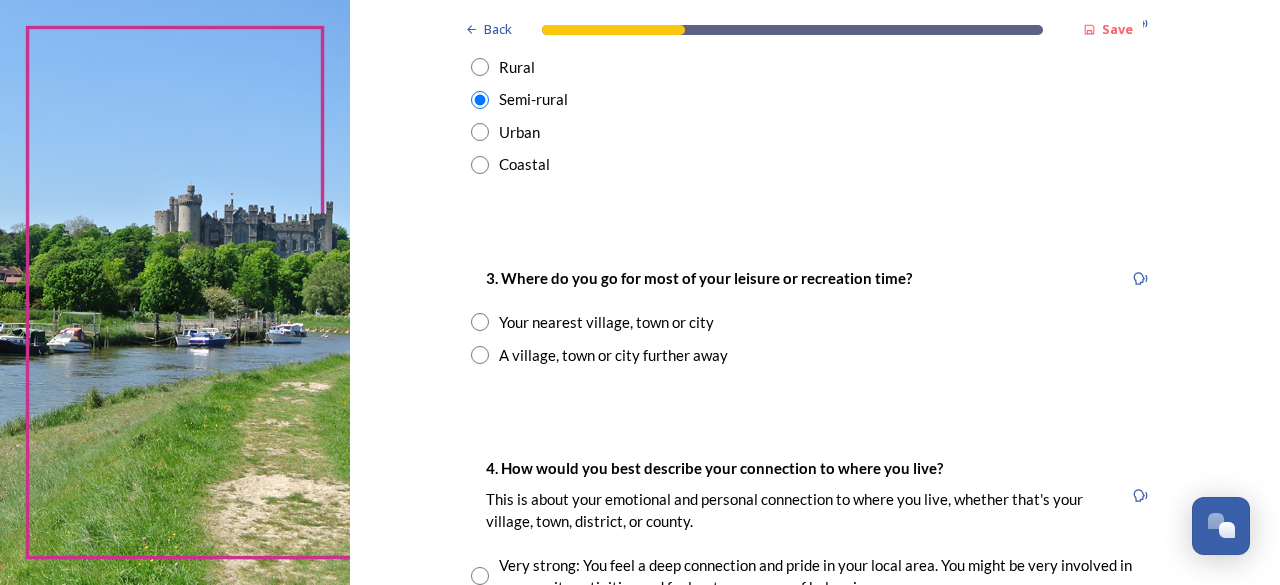 scroll, scrollTop: 1300, scrollLeft: 0, axis: vertical 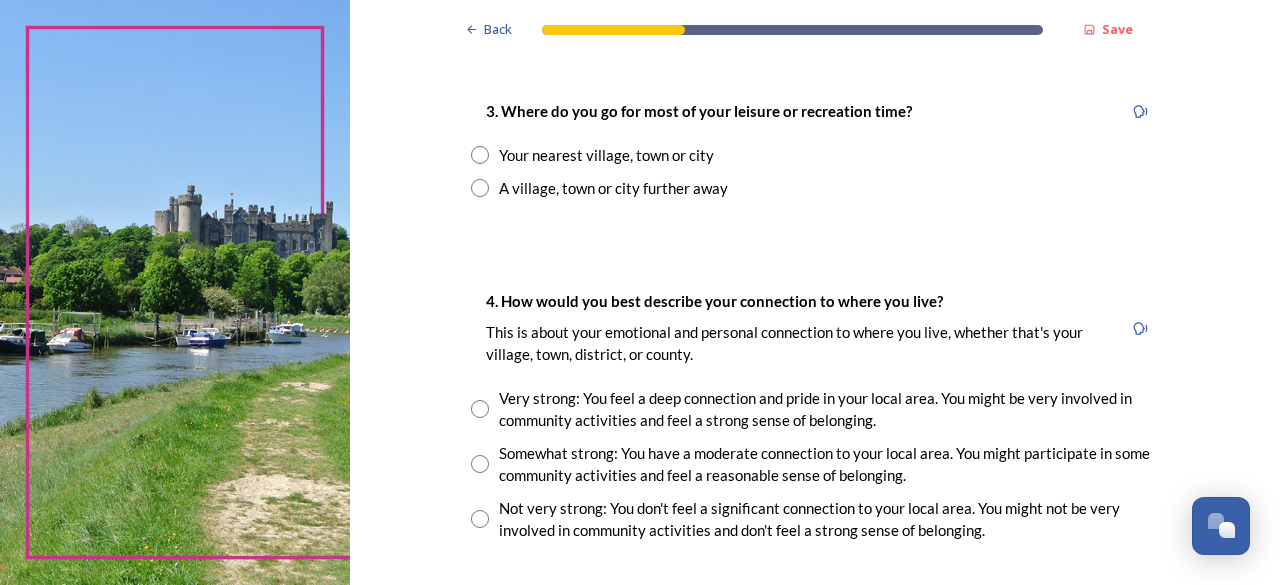 click at bounding box center (480, 155) 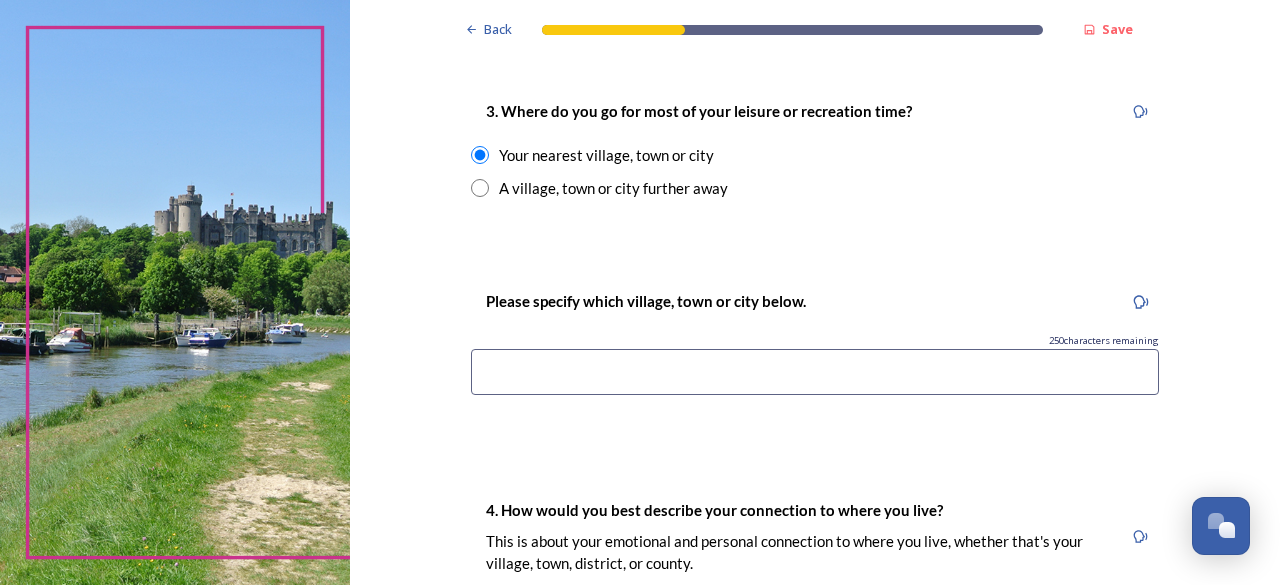 click at bounding box center [815, 372] 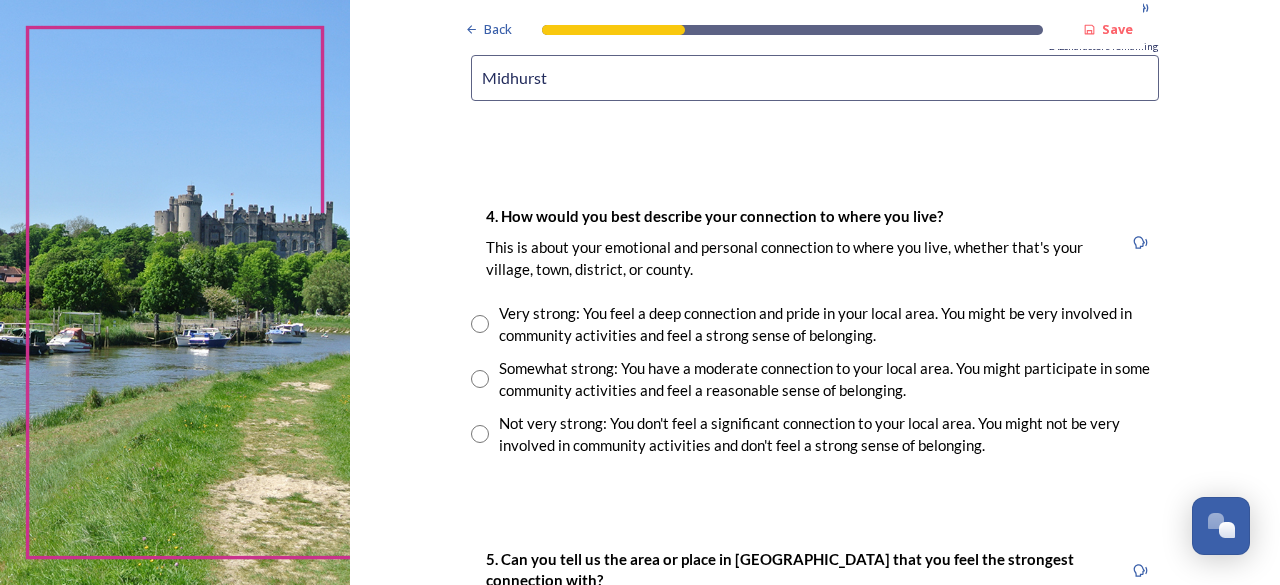 scroll, scrollTop: 1600, scrollLeft: 0, axis: vertical 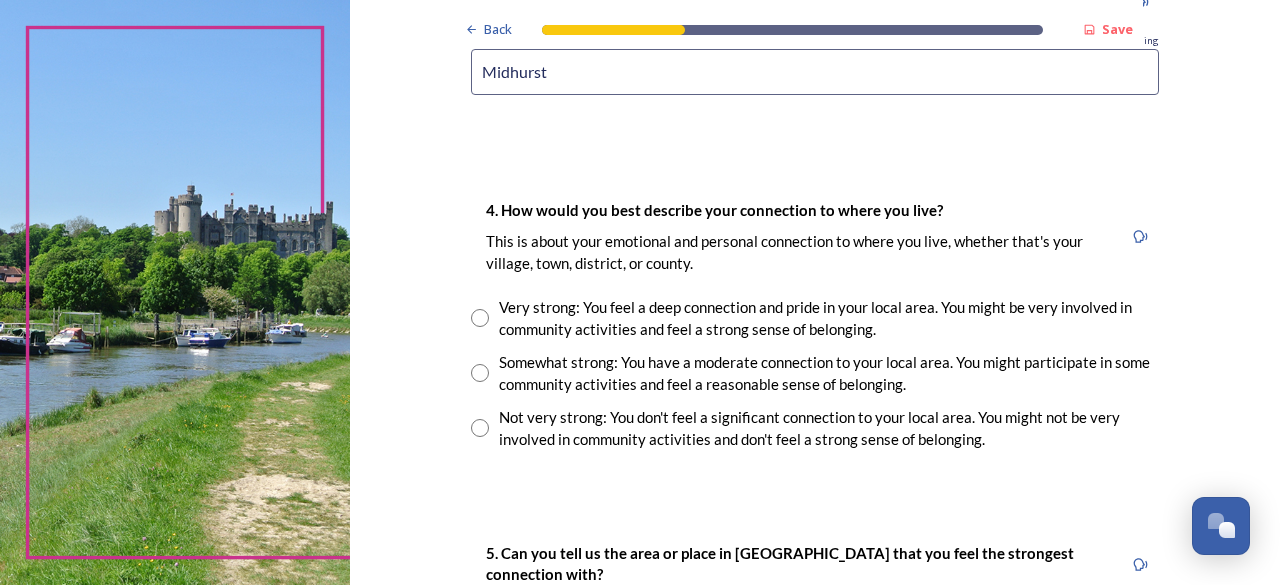 type on "Midhurst" 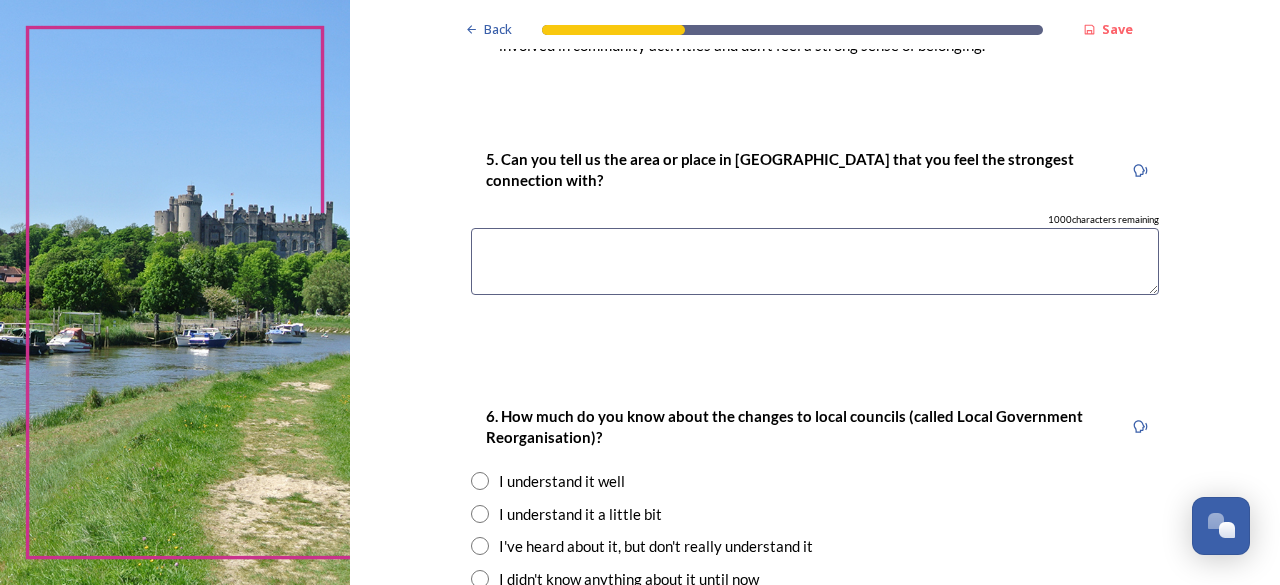 scroll, scrollTop: 2000, scrollLeft: 0, axis: vertical 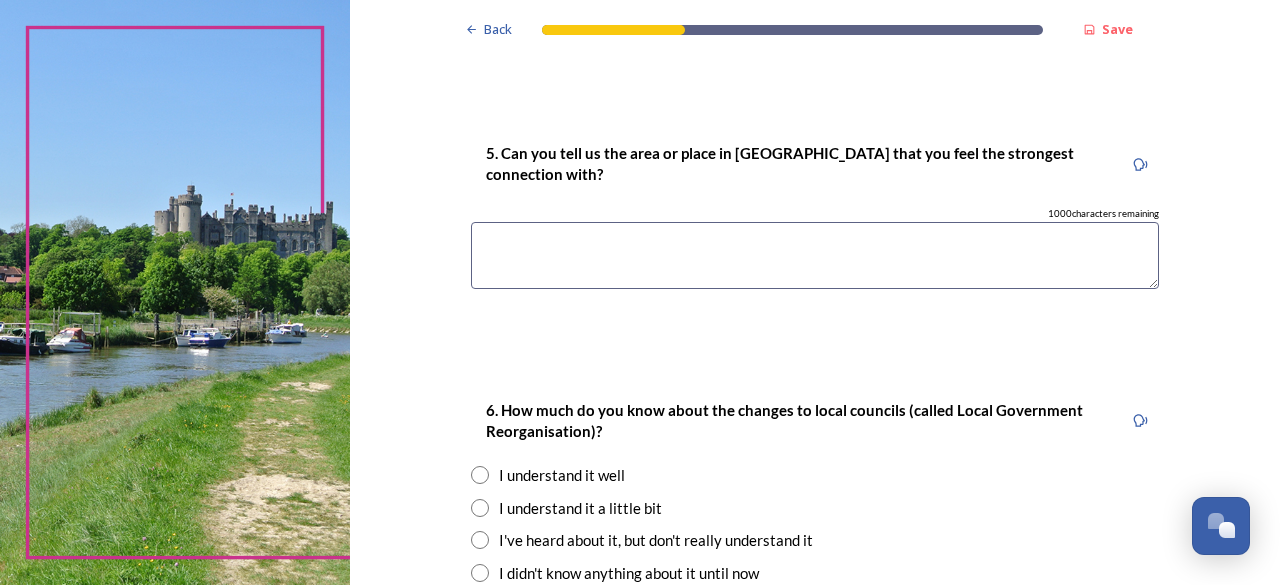 click at bounding box center [815, 255] 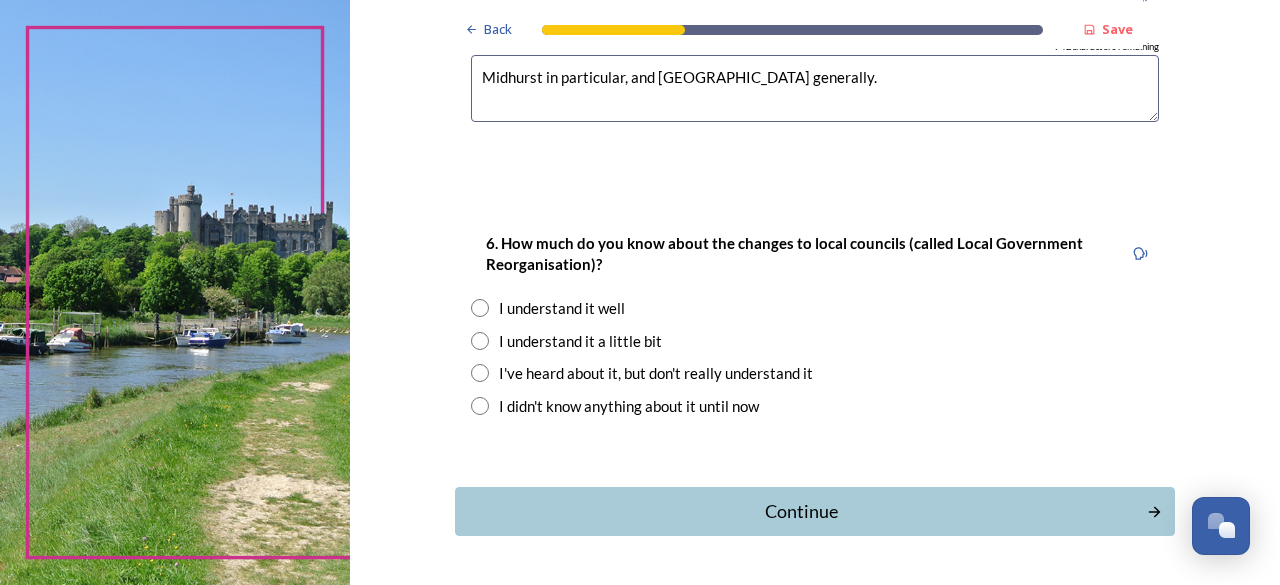 scroll, scrollTop: 2200, scrollLeft: 0, axis: vertical 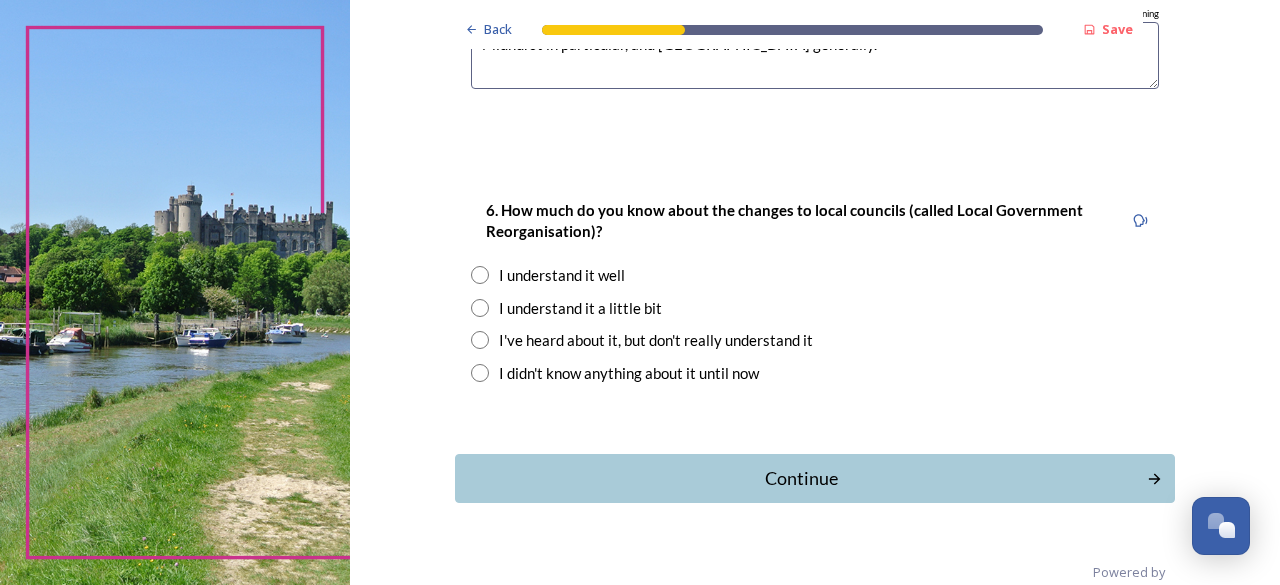 type on "Midhurst in particular, and [GEOGRAPHIC_DATA] generally." 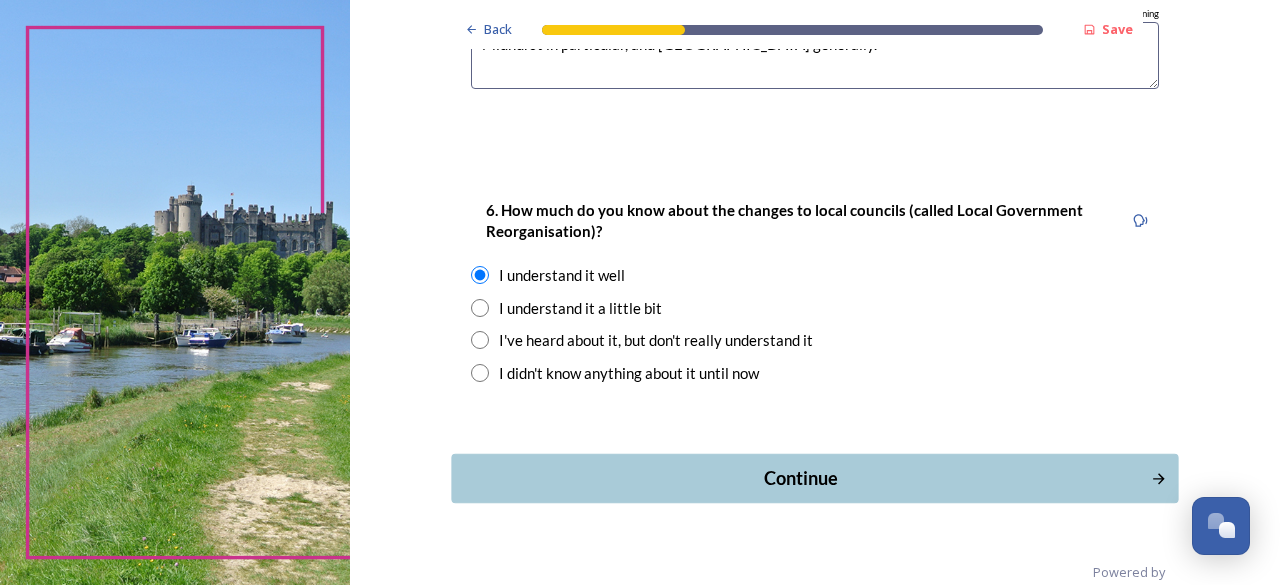 click on "Continue" at bounding box center (800, 478) 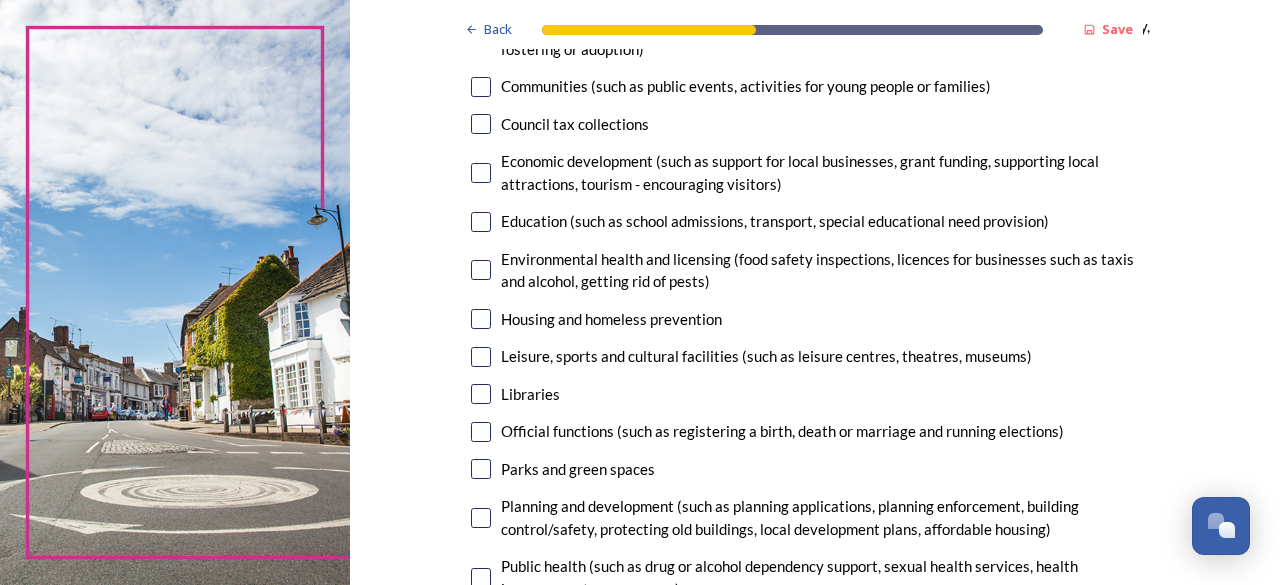 scroll, scrollTop: 400, scrollLeft: 0, axis: vertical 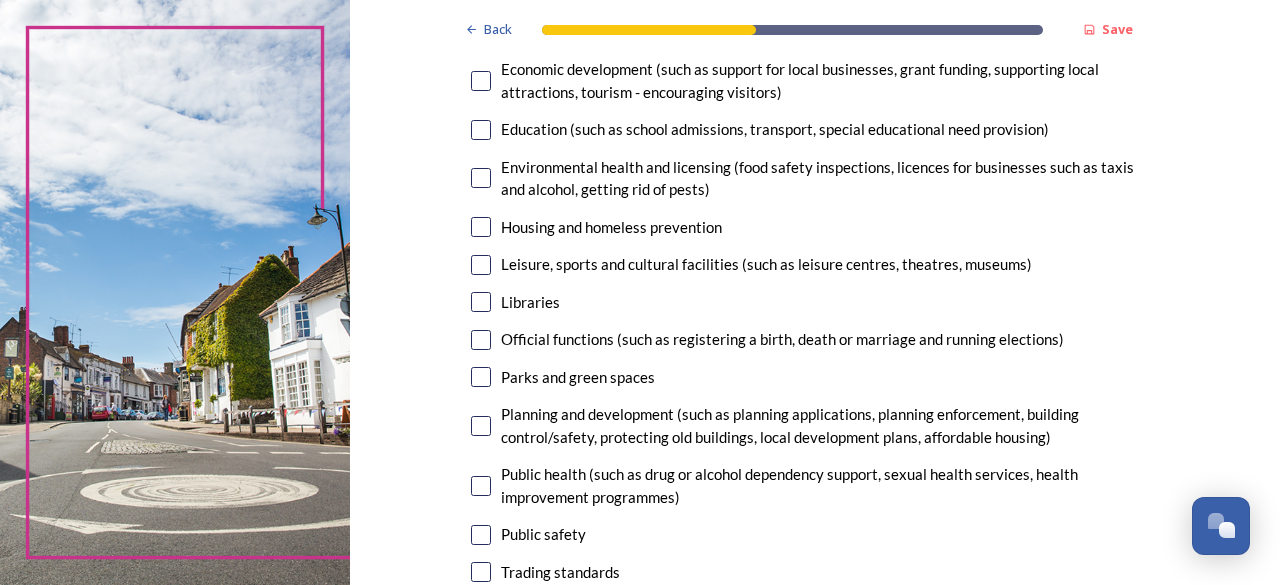 click at bounding box center (481, 265) 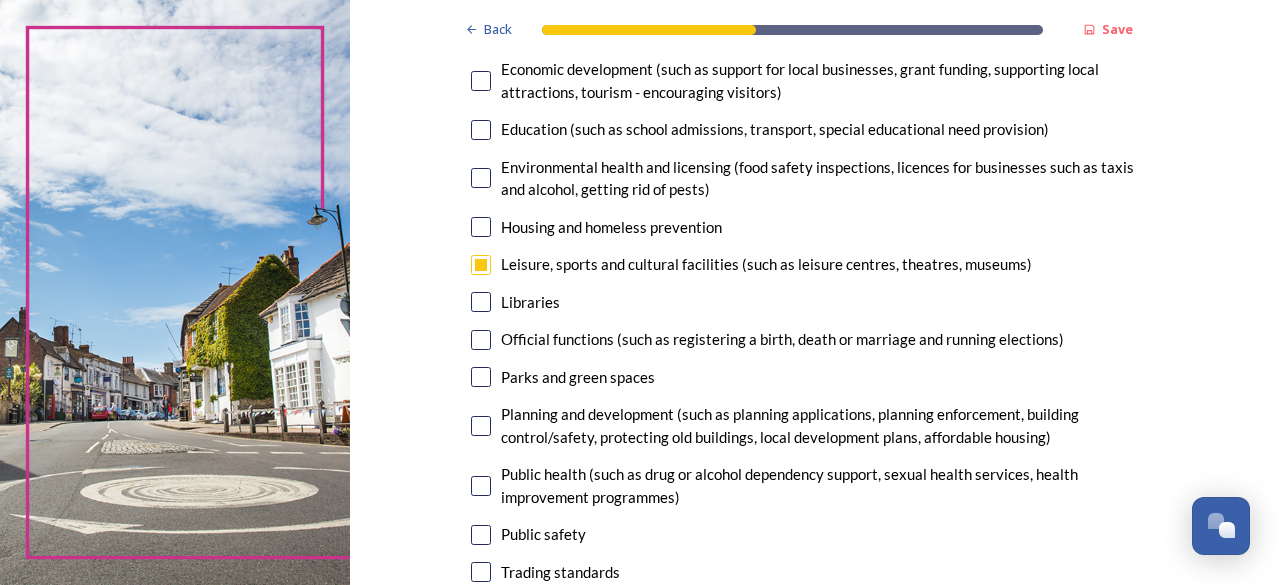 click at bounding box center (481, 302) 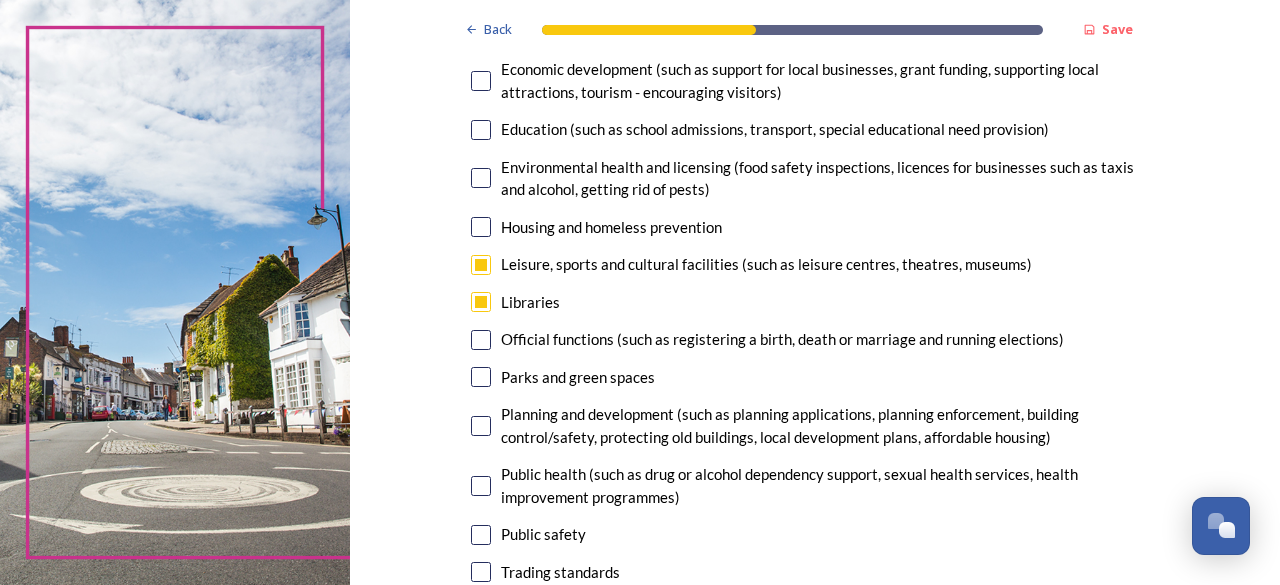 click at bounding box center (481, 340) 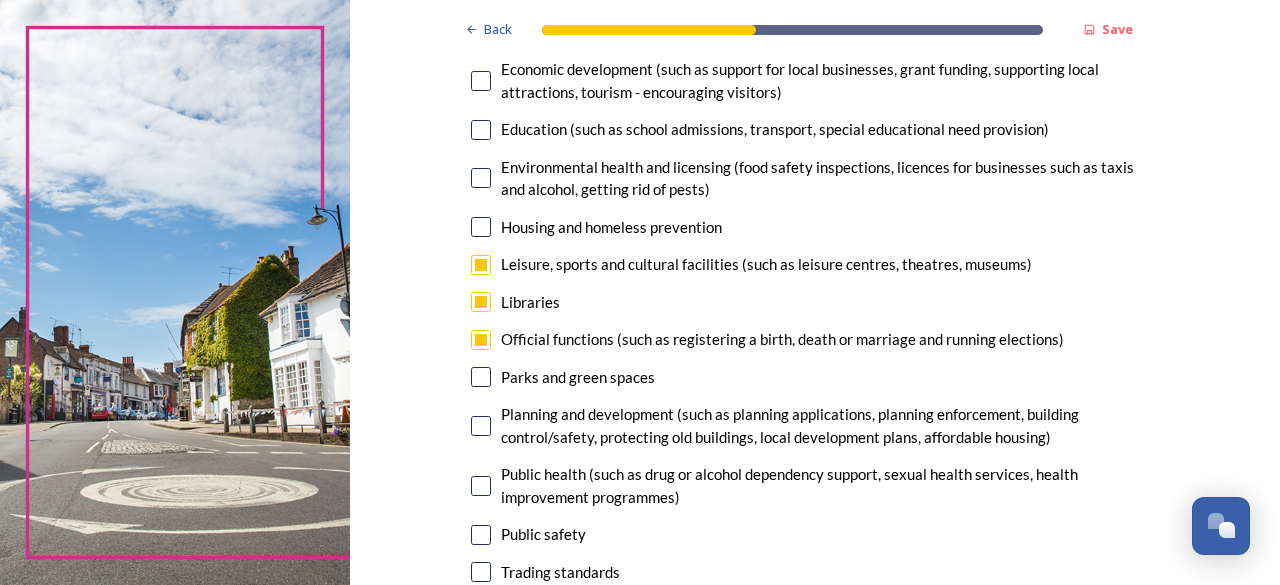 click at bounding box center (481, 377) 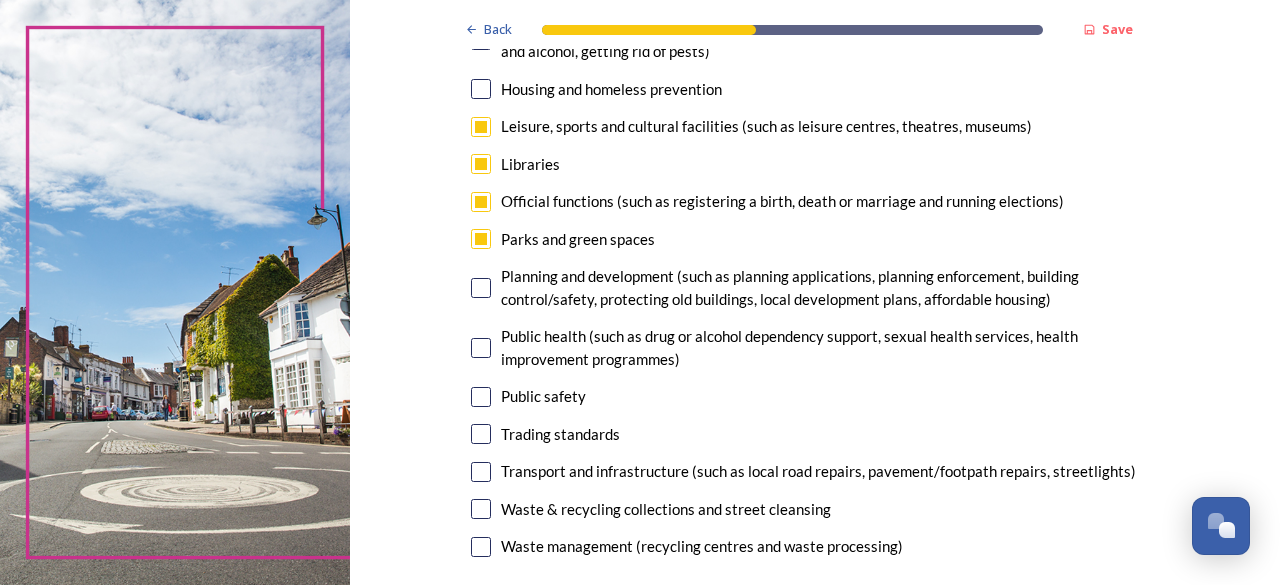 scroll, scrollTop: 500, scrollLeft: 0, axis: vertical 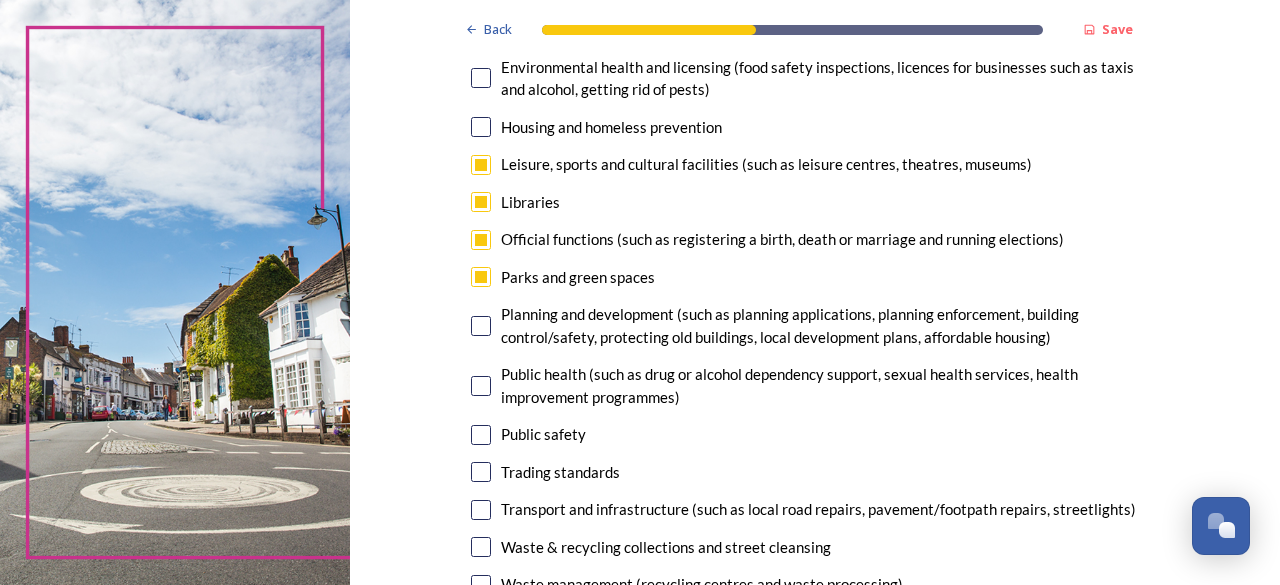 click at bounding box center (481, 435) 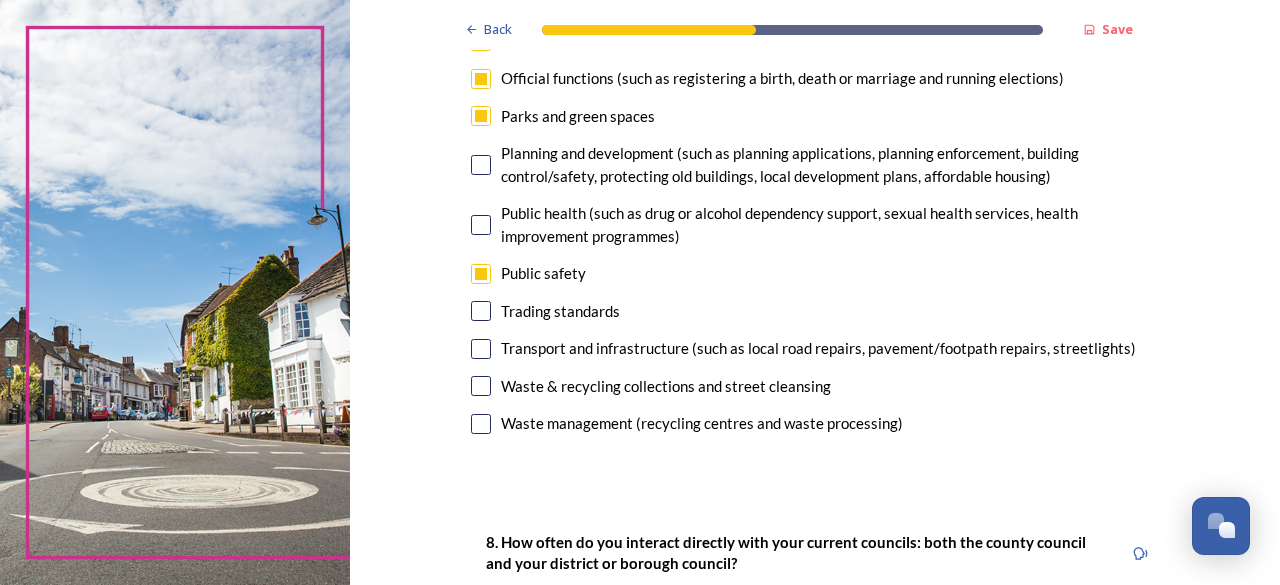scroll, scrollTop: 700, scrollLeft: 0, axis: vertical 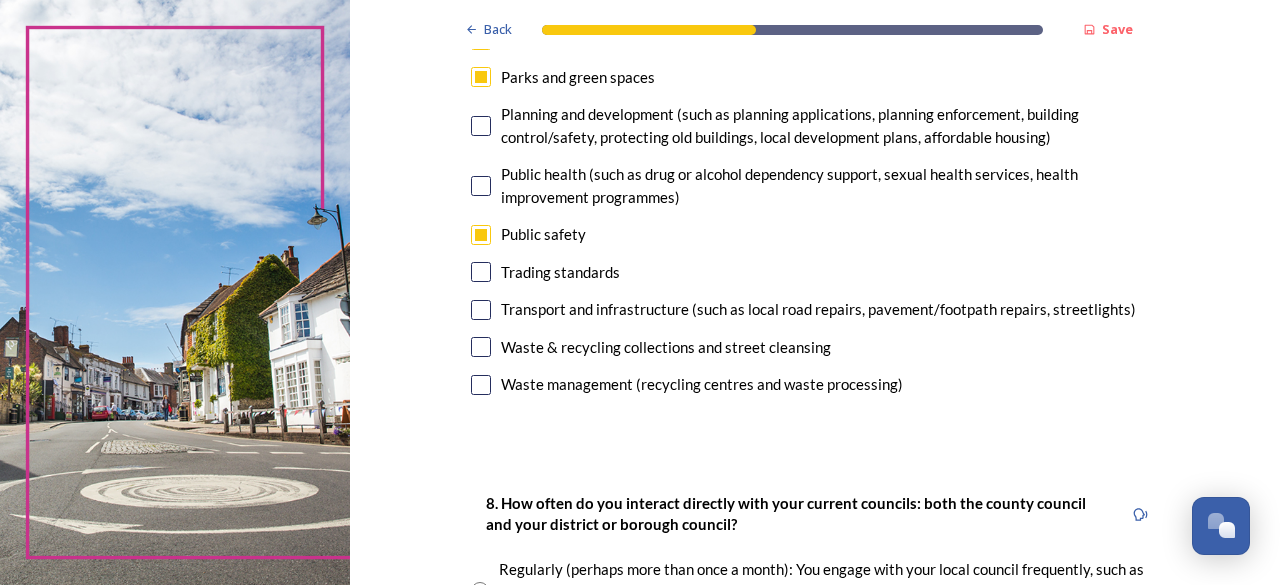 click at bounding box center (481, 310) 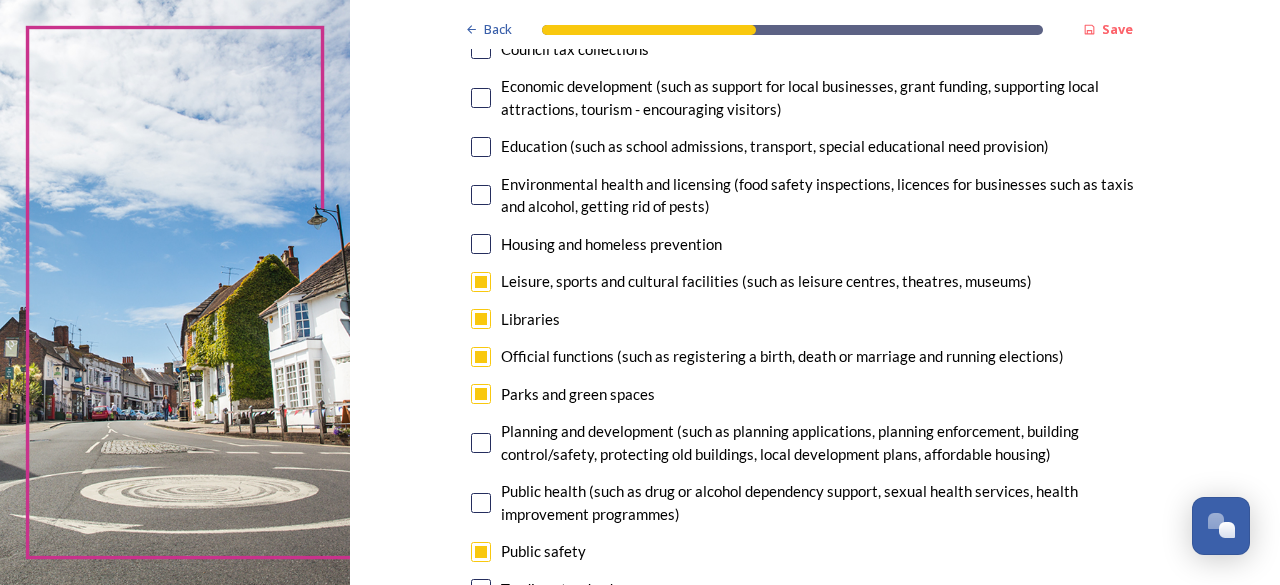 scroll, scrollTop: 400, scrollLeft: 0, axis: vertical 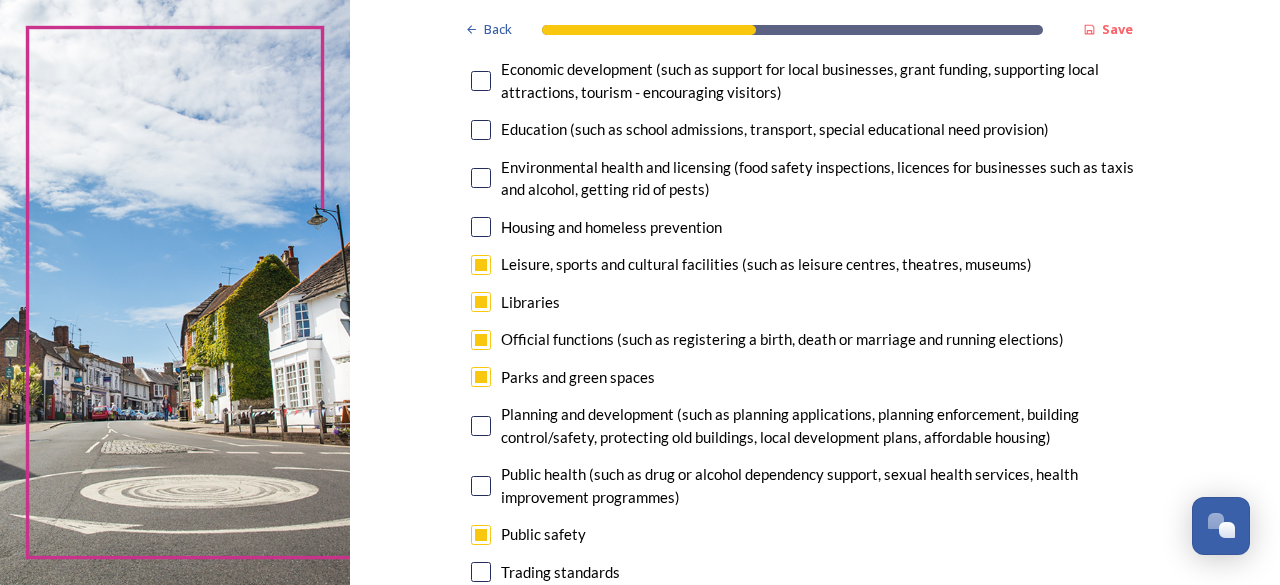 click at bounding box center (481, 340) 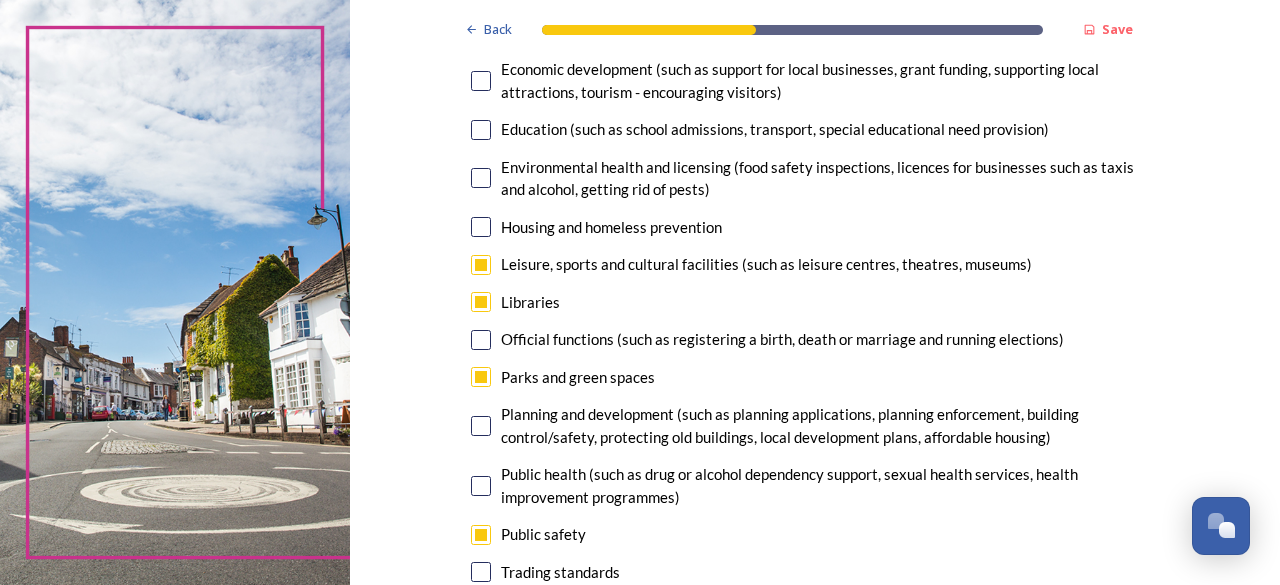 click at bounding box center (481, 377) 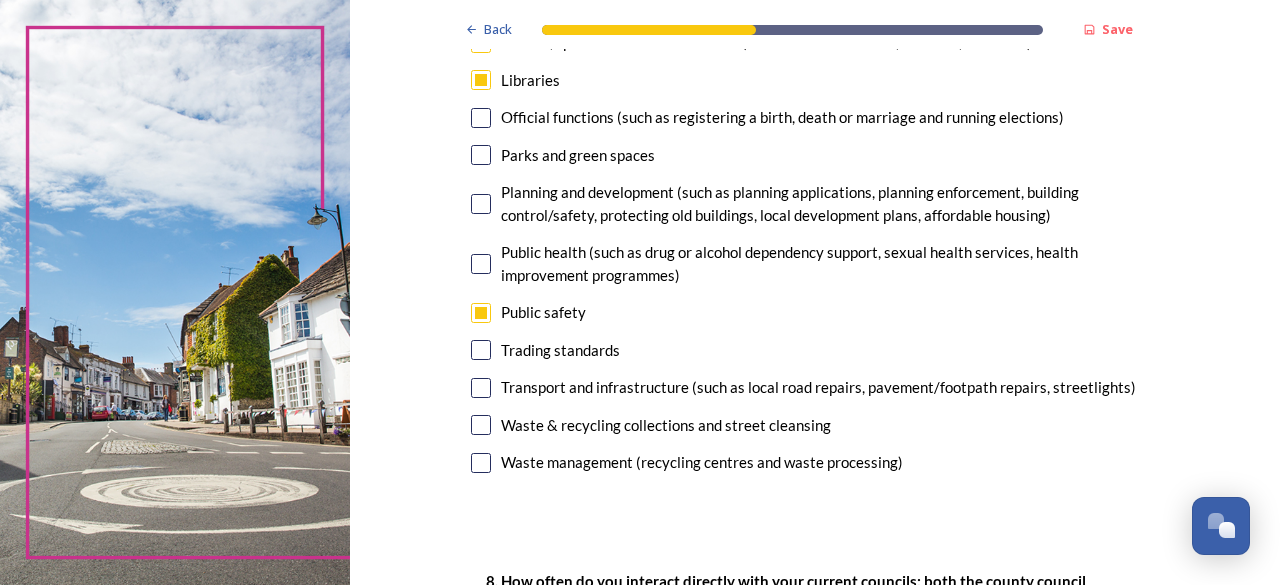 scroll, scrollTop: 700, scrollLeft: 0, axis: vertical 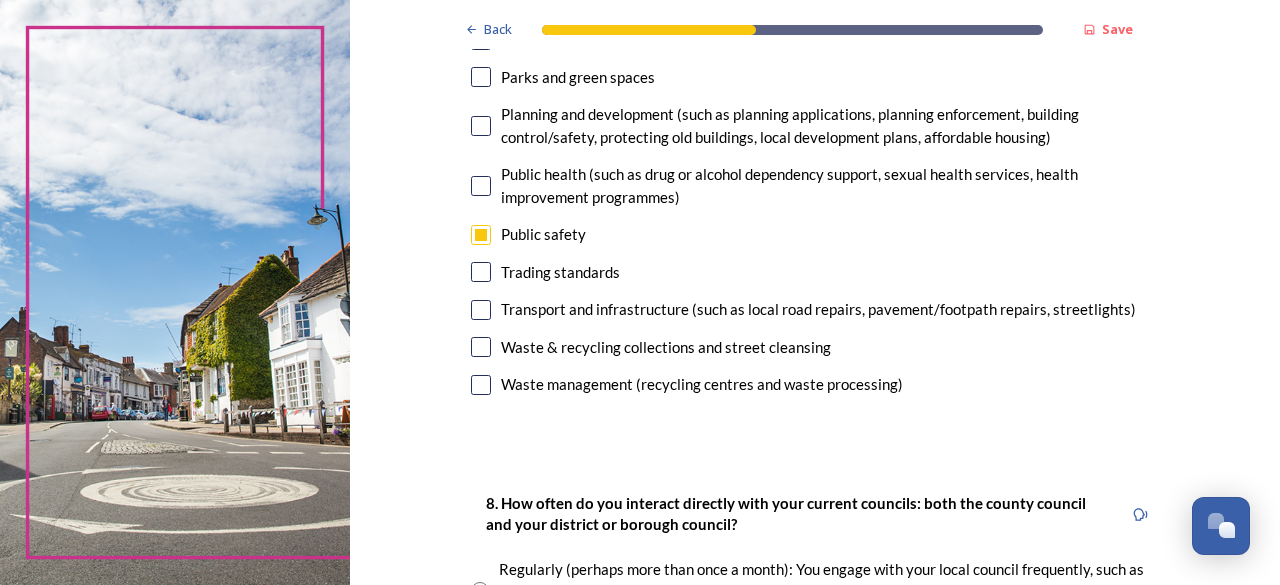 click at bounding box center [481, 310] 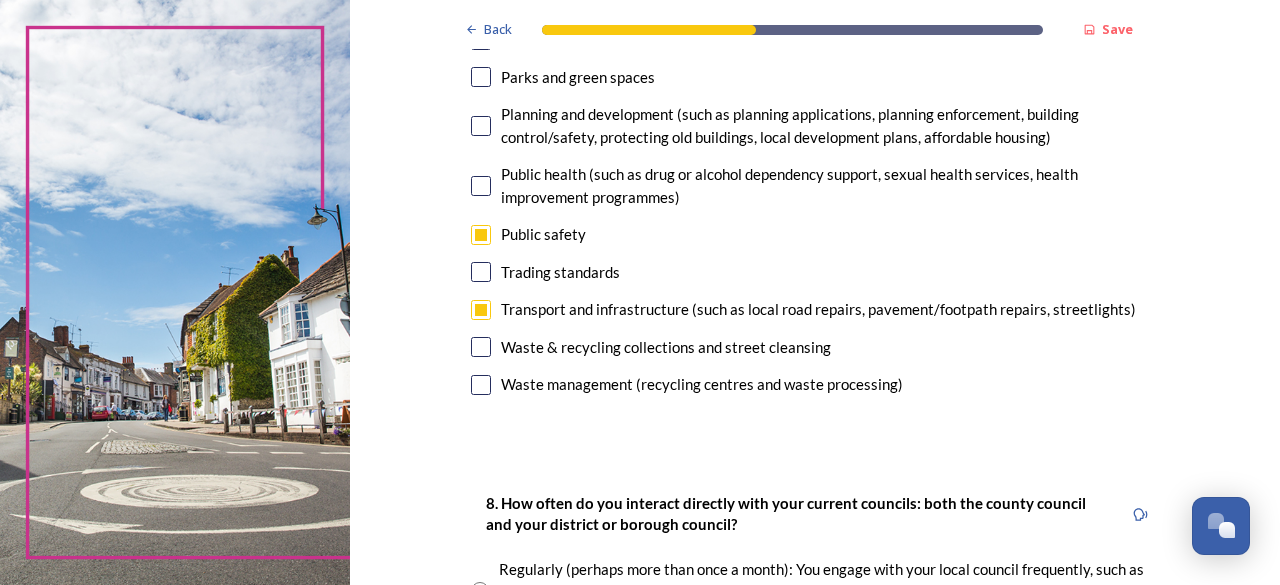 click at bounding box center [481, 347] 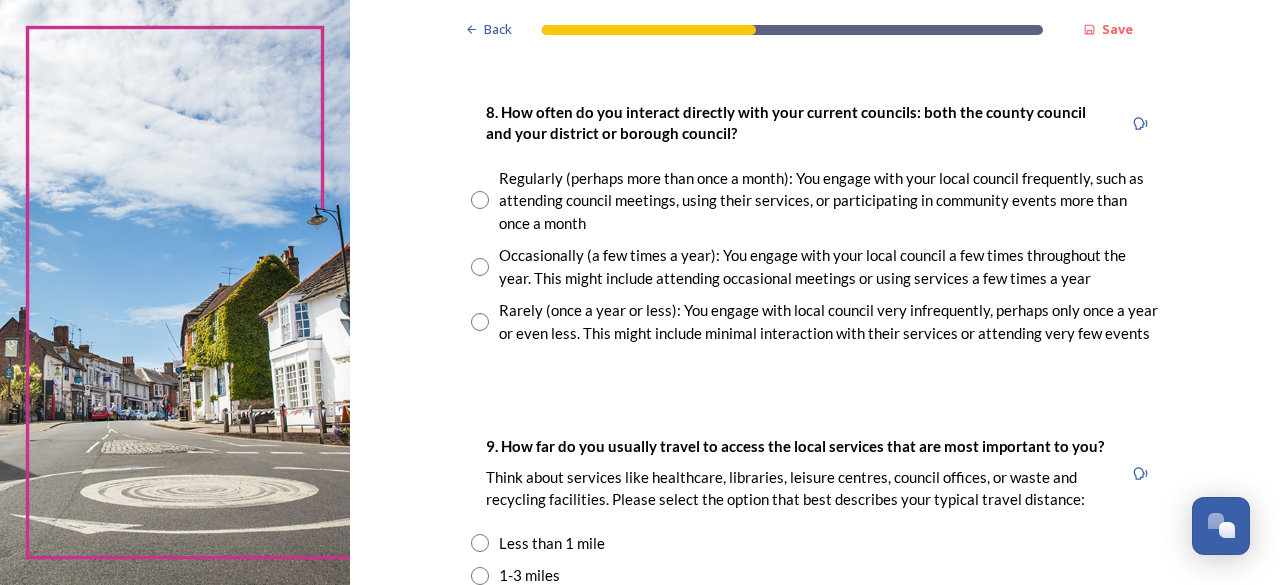 scroll, scrollTop: 1100, scrollLeft: 0, axis: vertical 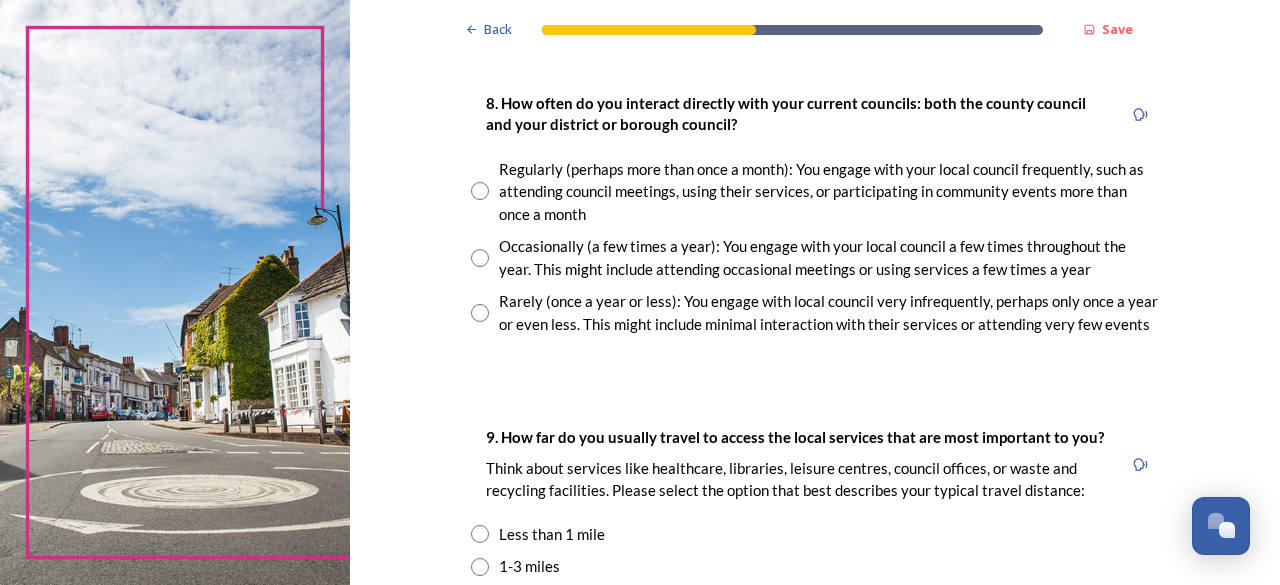 click at bounding box center (480, 191) 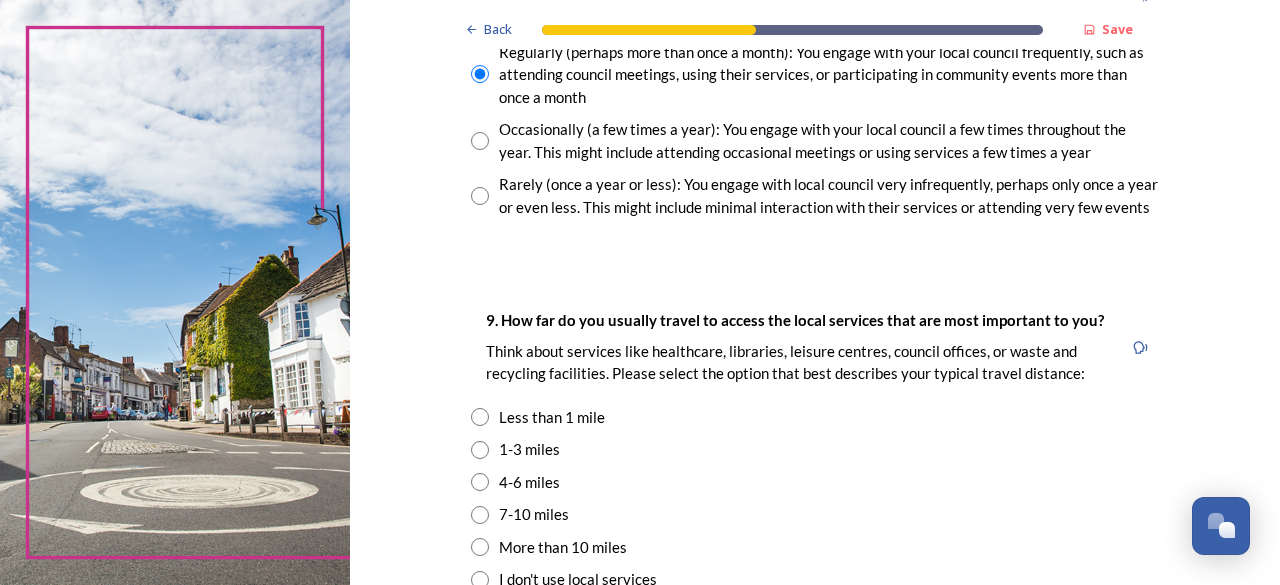 scroll, scrollTop: 1300, scrollLeft: 0, axis: vertical 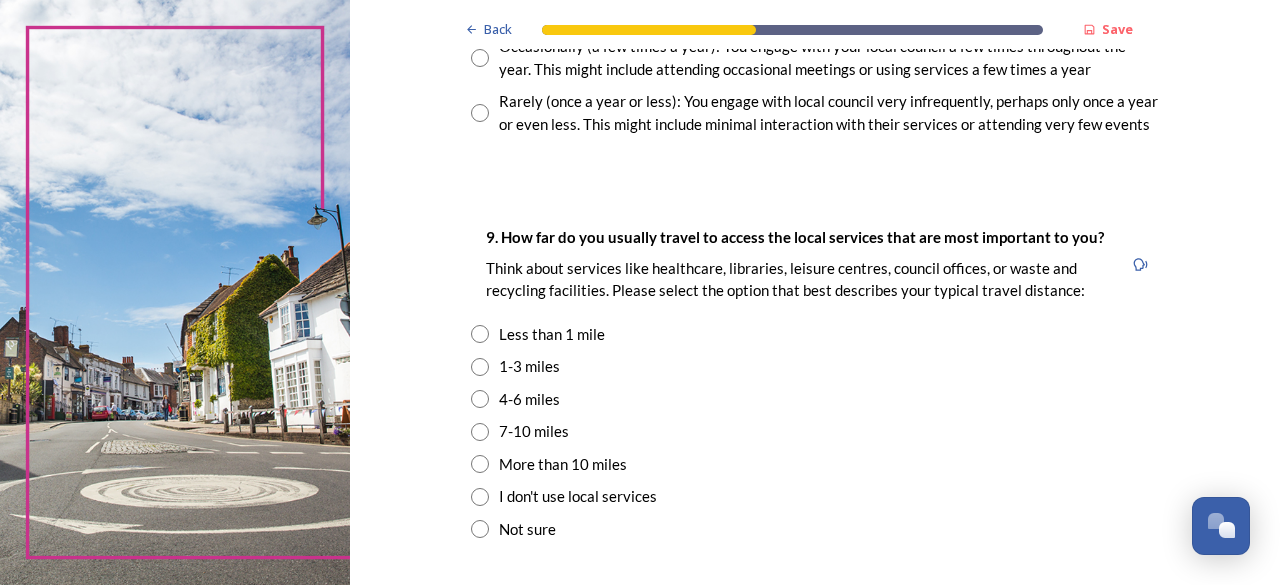 click at bounding box center [480, 367] 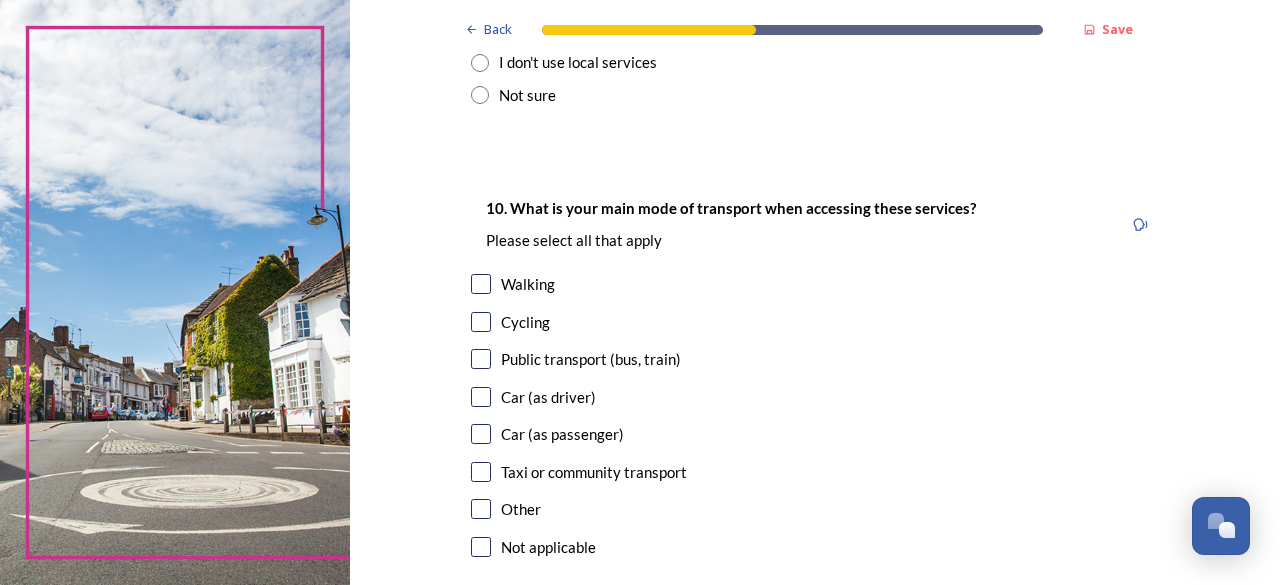 scroll, scrollTop: 1700, scrollLeft: 0, axis: vertical 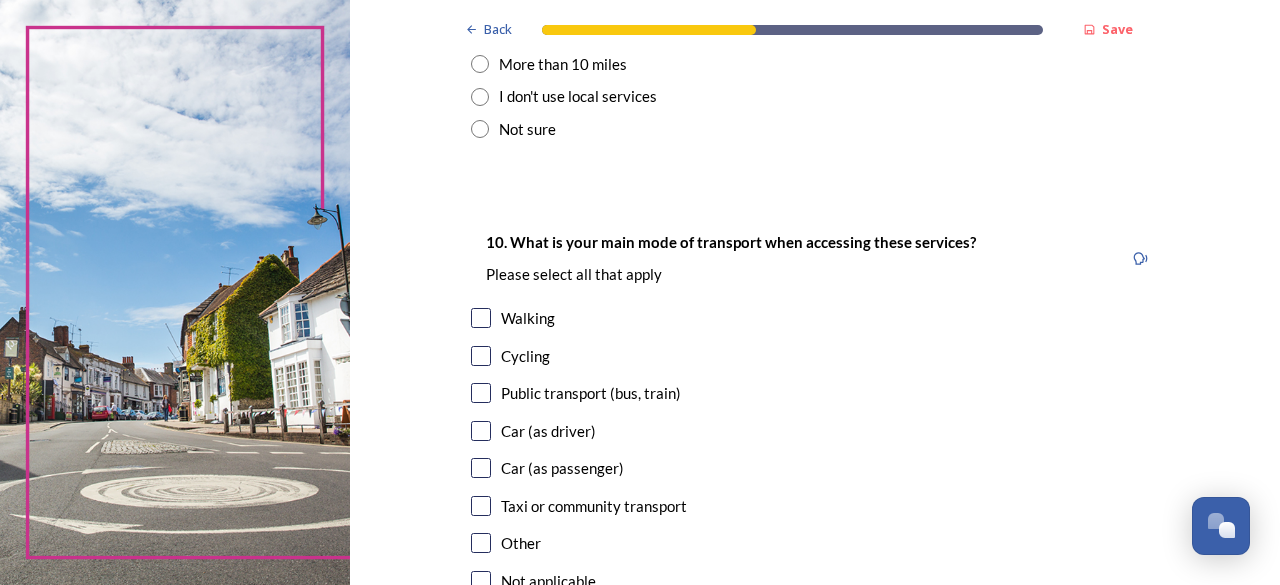 click at bounding box center (481, 318) 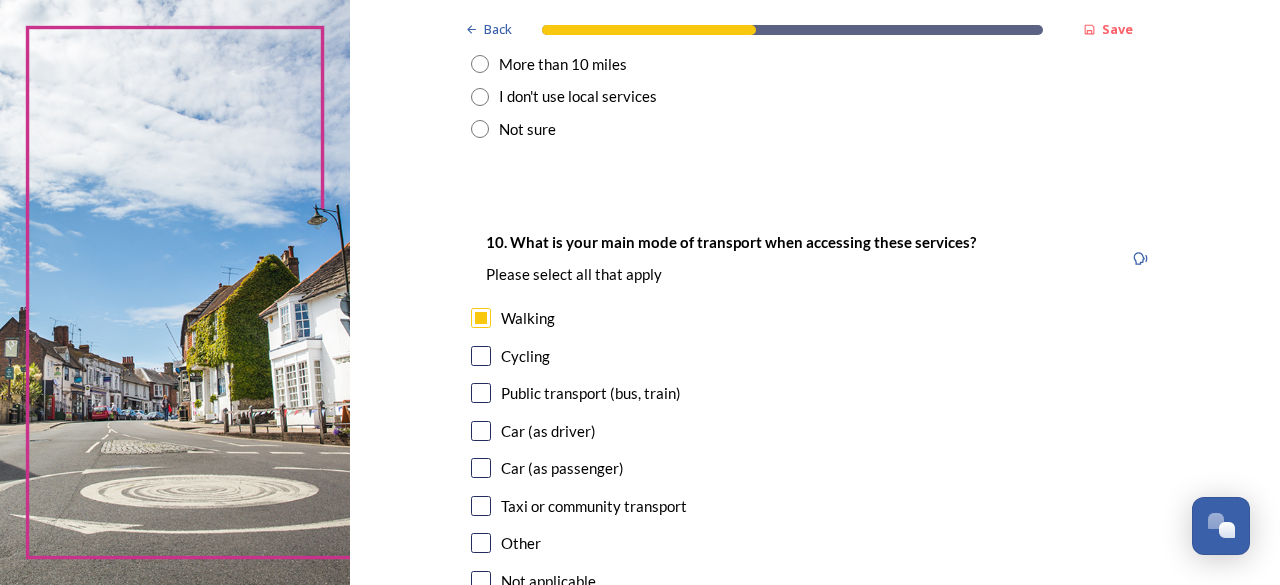 click at bounding box center [481, 431] 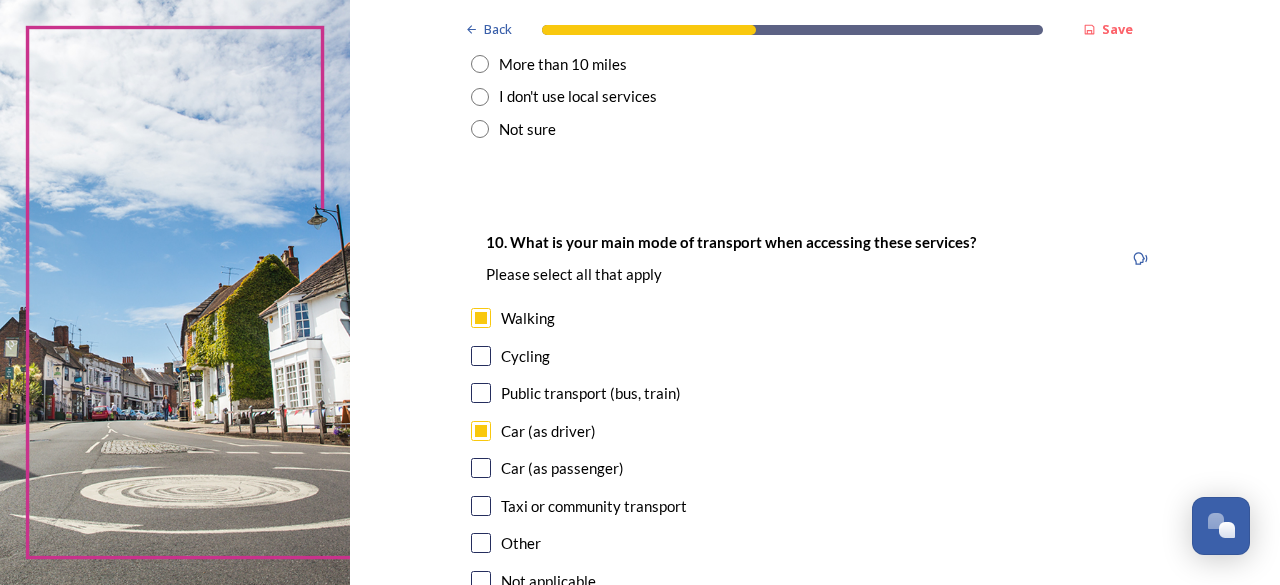 click at bounding box center (481, 468) 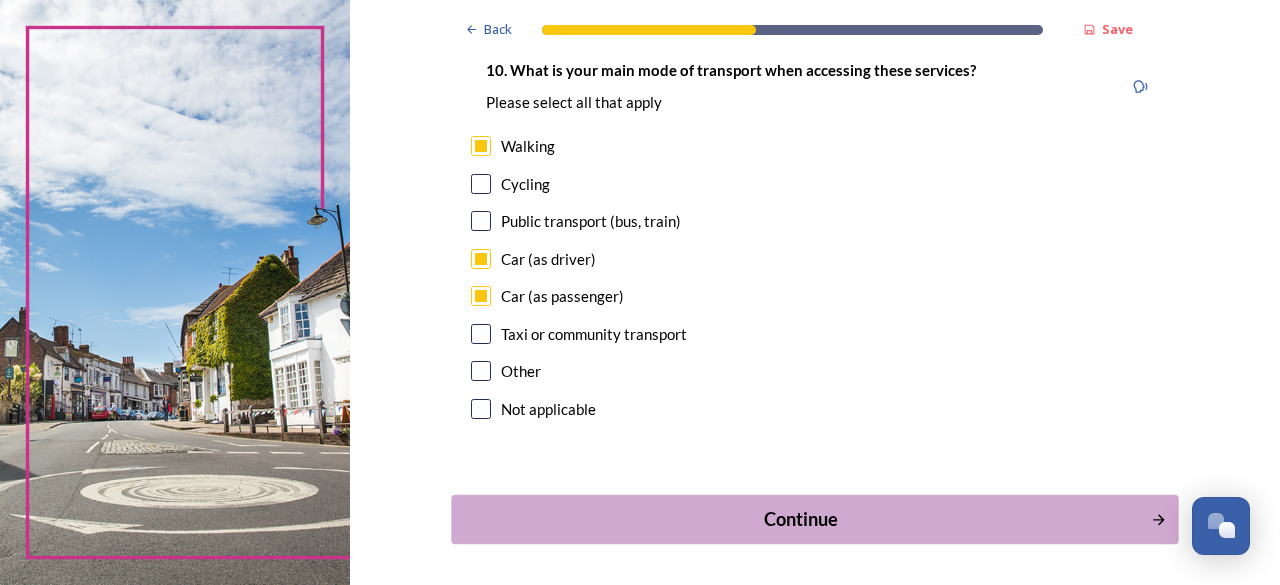 scroll, scrollTop: 1946, scrollLeft: 0, axis: vertical 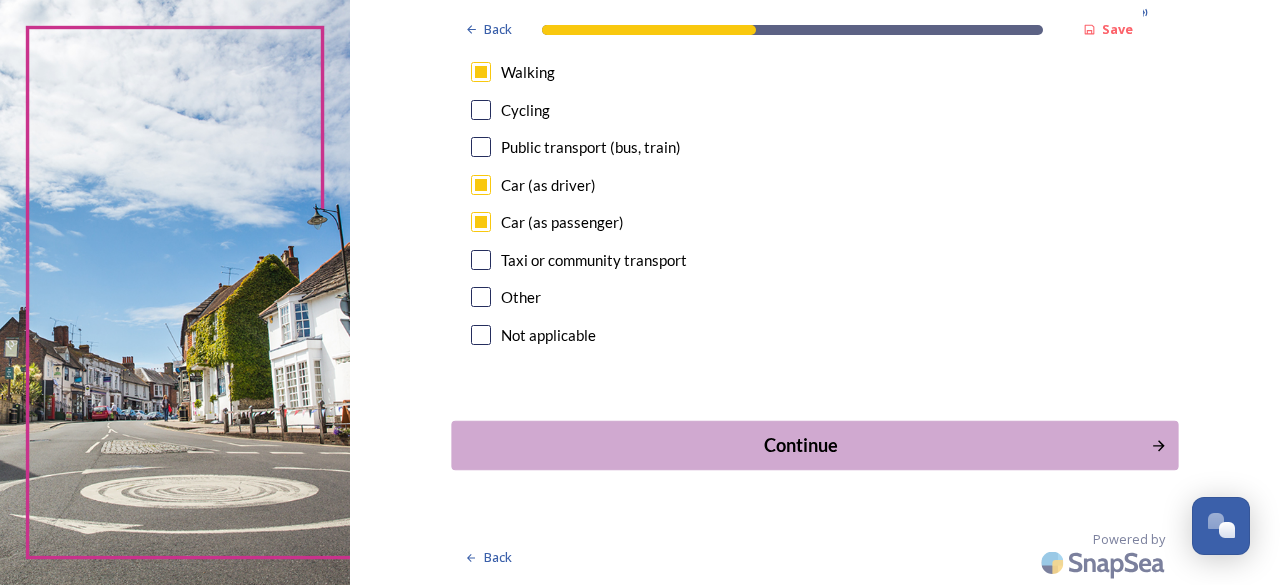 click on "Continue" at bounding box center (800, 445) 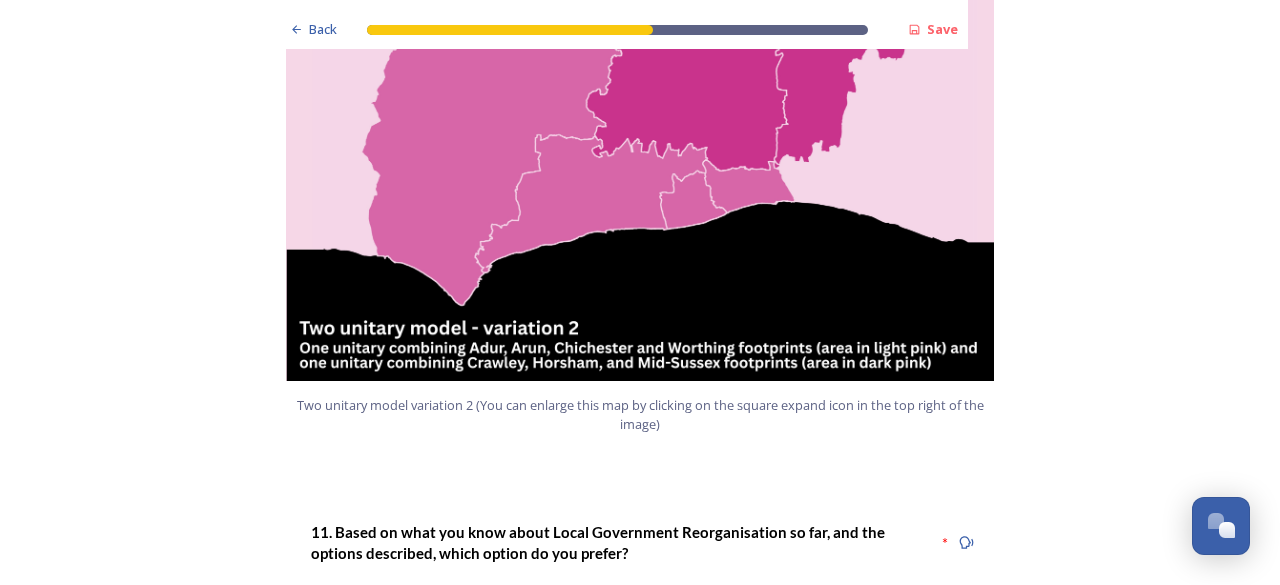 scroll, scrollTop: 2600, scrollLeft: 0, axis: vertical 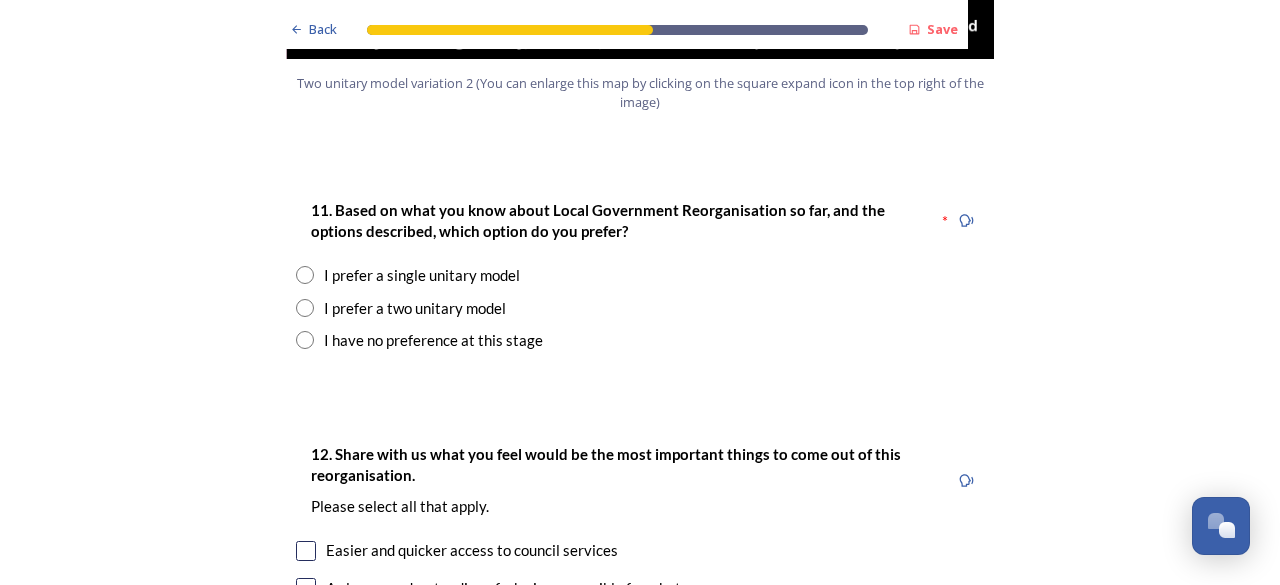 click at bounding box center [305, 308] 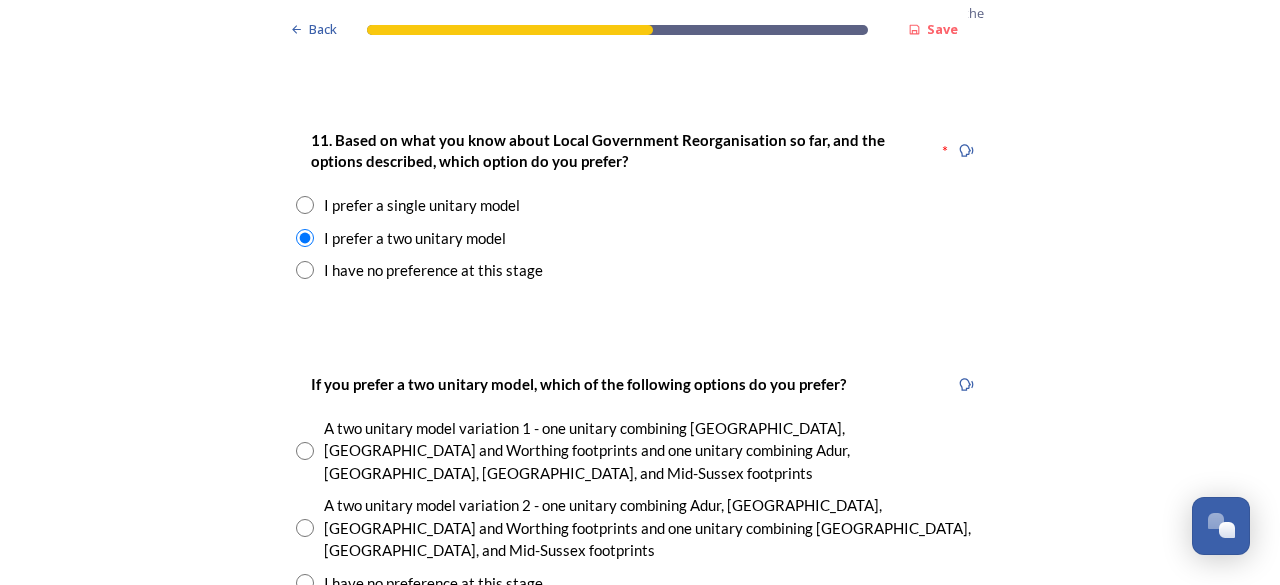 scroll, scrollTop: 2800, scrollLeft: 0, axis: vertical 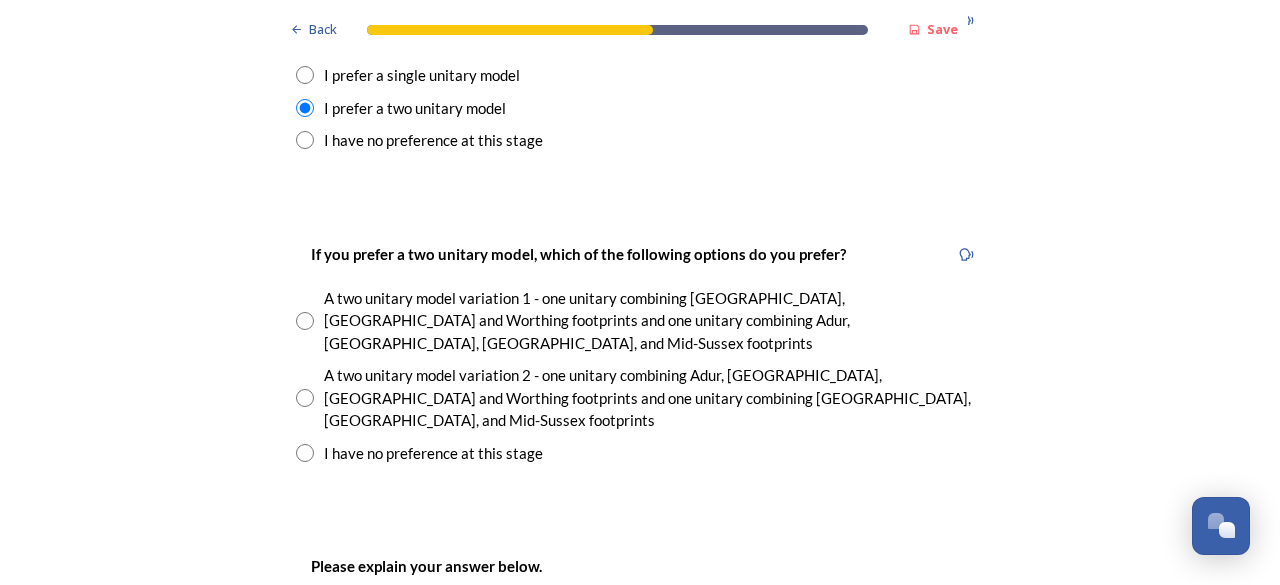 click at bounding box center (305, 321) 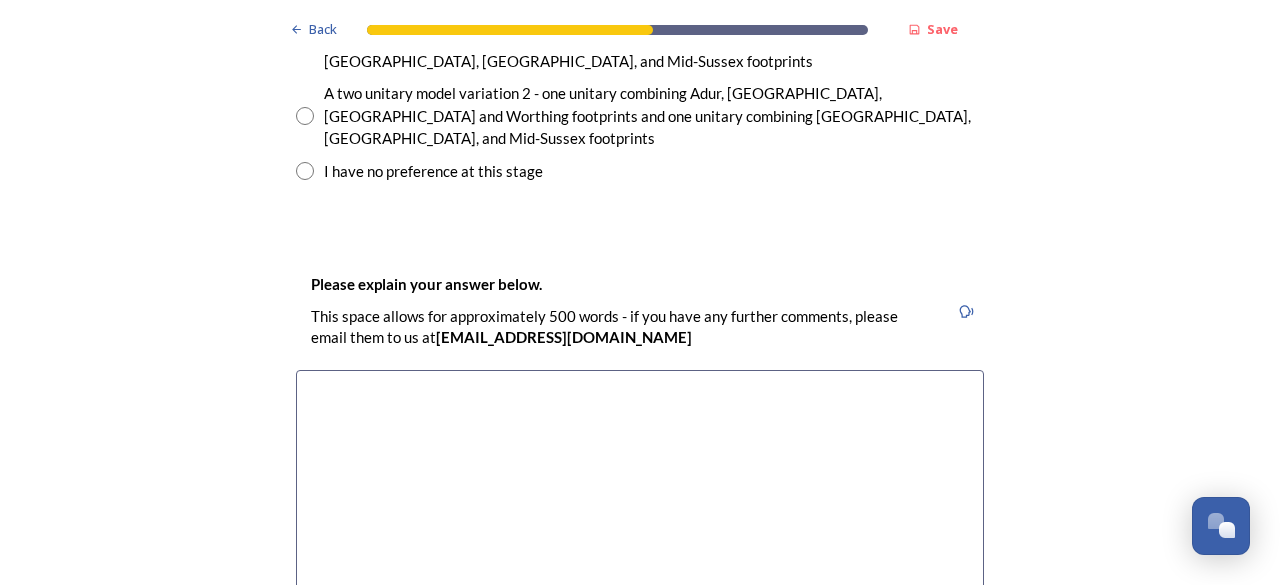 scroll, scrollTop: 3100, scrollLeft: 0, axis: vertical 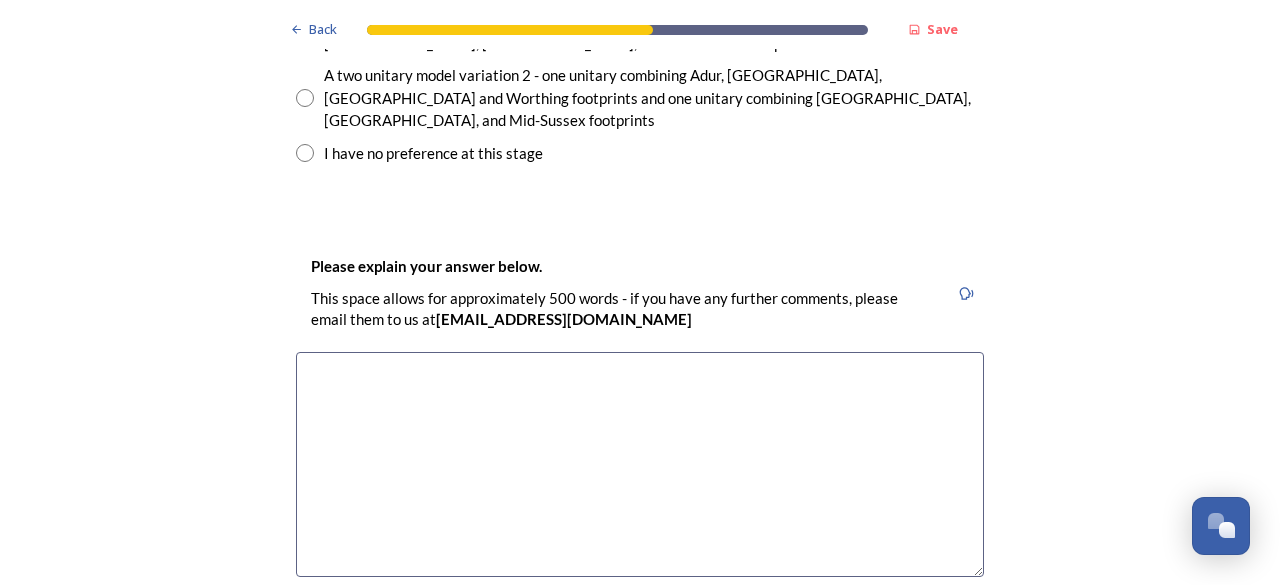 click at bounding box center (640, 464) 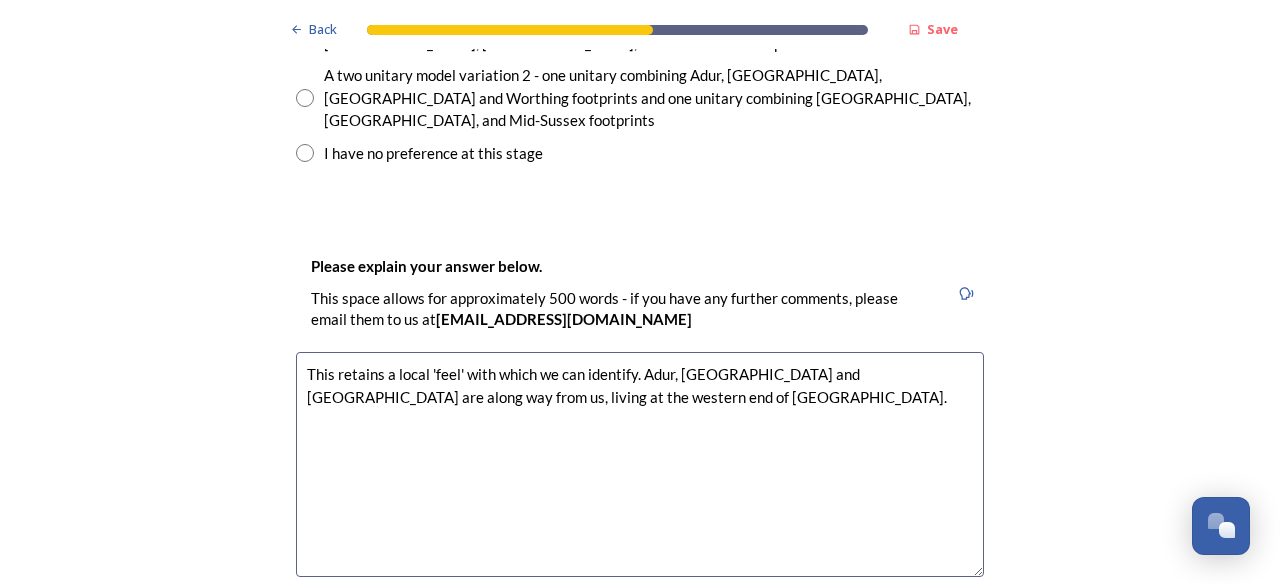 click on "This retains a local 'feel' with which we can identify. Adur, [GEOGRAPHIC_DATA] and [GEOGRAPHIC_DATA] are along way from us, living at the western end of [GEOGRAPHIC_DATA]." at bounding box center (640, 464) 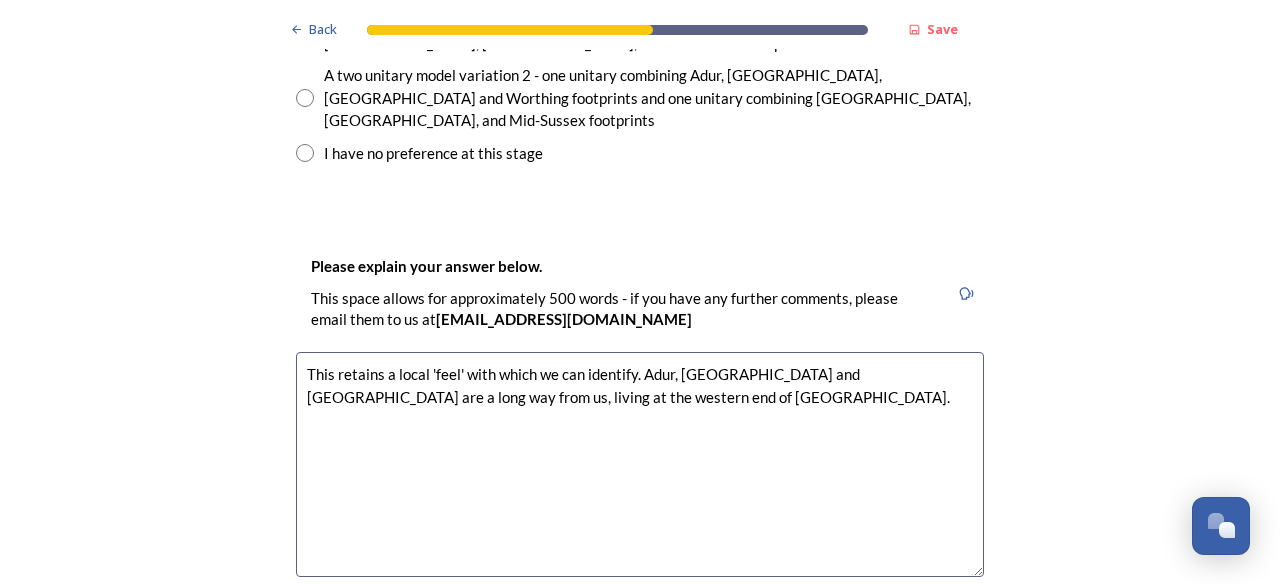 click on "This retains a local 'feel' with which we can identify. Adur, [GEOGRAPHIC_DATA] and [GEOGRAPHIC_DATA] are a long way from us, living at the western end of [GEOGRAPHIC_DATA]." at bounding box center [640, 464] 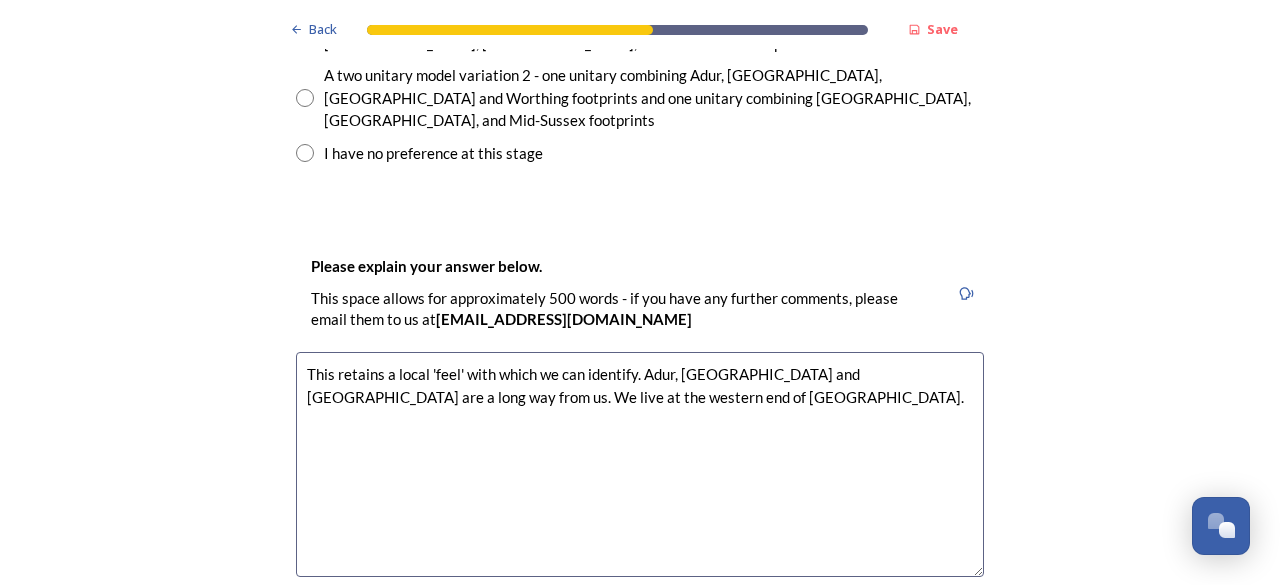 click on "This retains a local 'feel' with which we can identify. Adur, [GEOGRAPHIC_DATA] and [GEOGRAPHIC_DATA] are a long way from us. We live at the western end of [GEOGRAPHIC_DATA]." at bounding box center (640, 464) 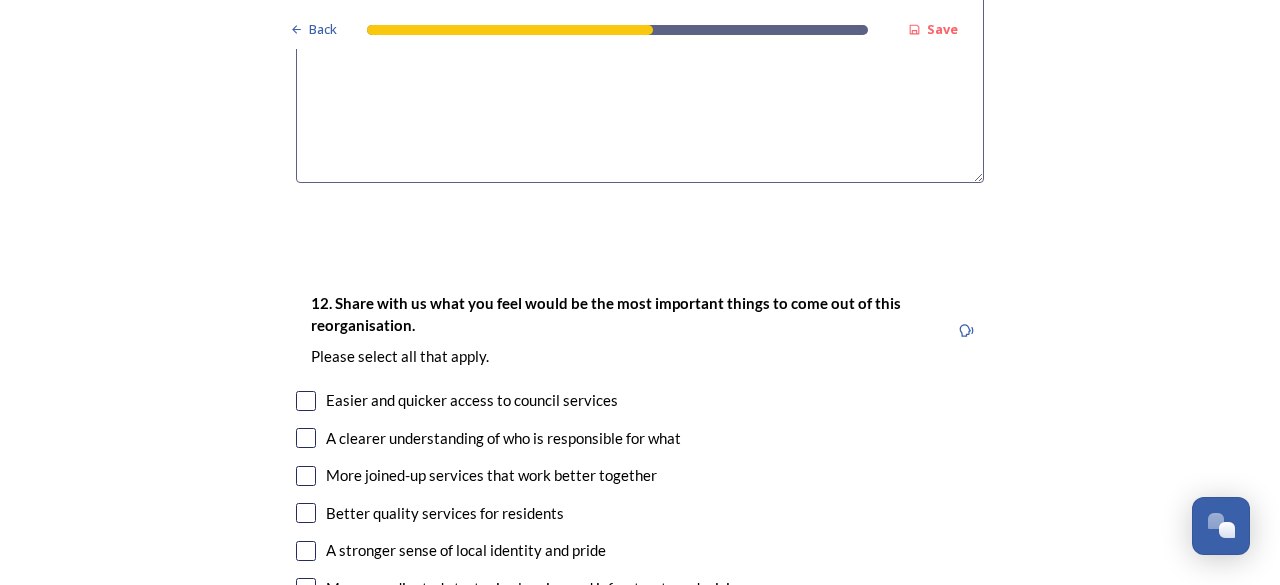 scroll, scrollTop: 3500, scrollLeft: 0, axis: vertical 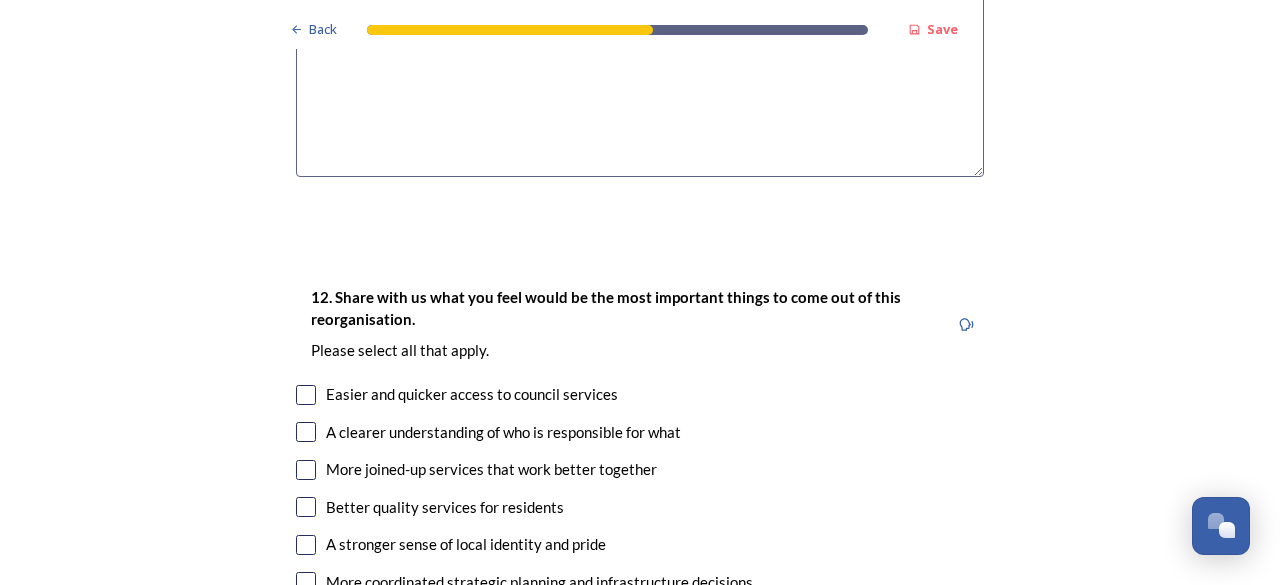 type on "This retains a local 'feel' with which we can identify. Adur, [GEOGRAPHIC_DATA] and [GEOGRAPHIC_DATA] are a long way from us. We live at the western end of [GEOGRAPHIC_DATA], and are very much aligned with the [GEOGRAPHIC_DATA] area." 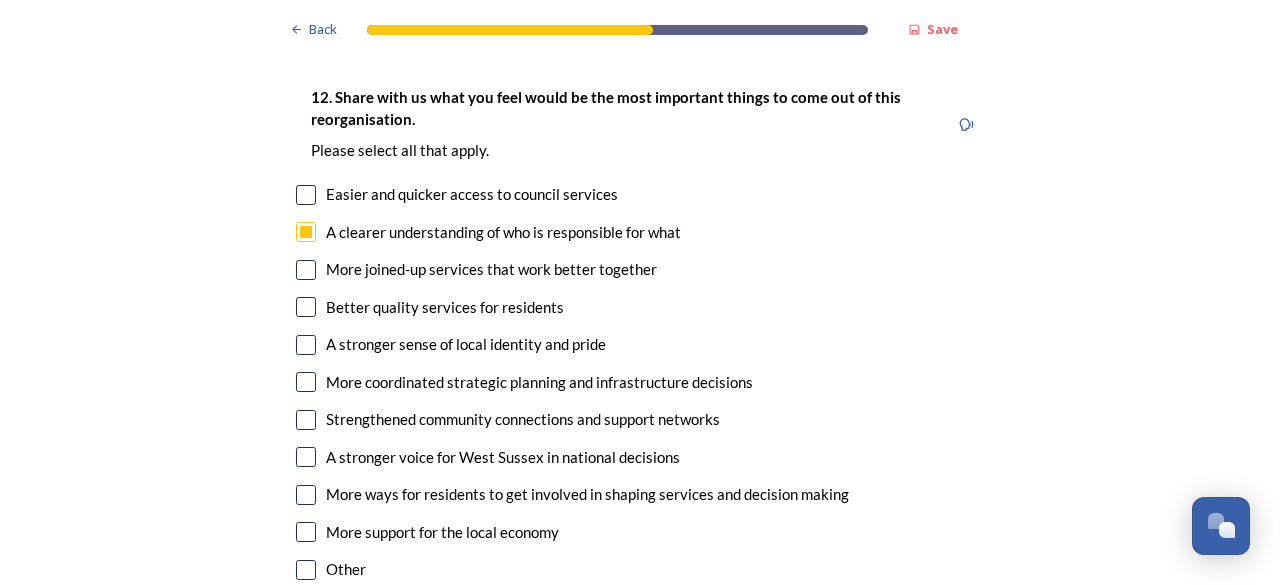 scroll, scrollTop: 3600, scrollLeft: 0, axis: vertical 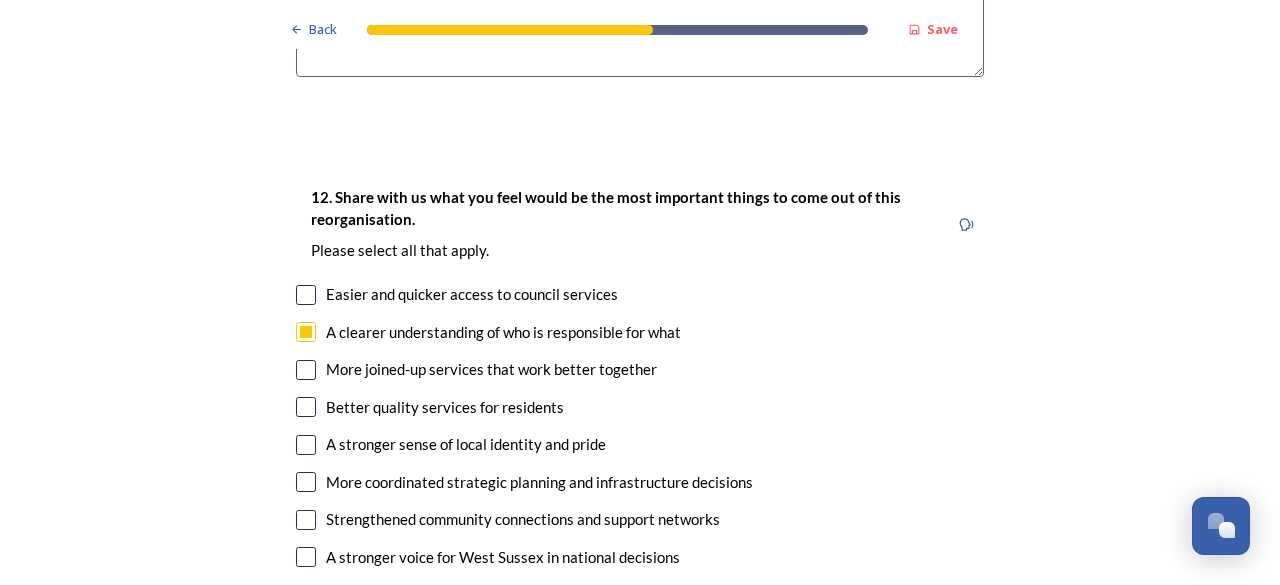 click at bounding box center (306, 295) 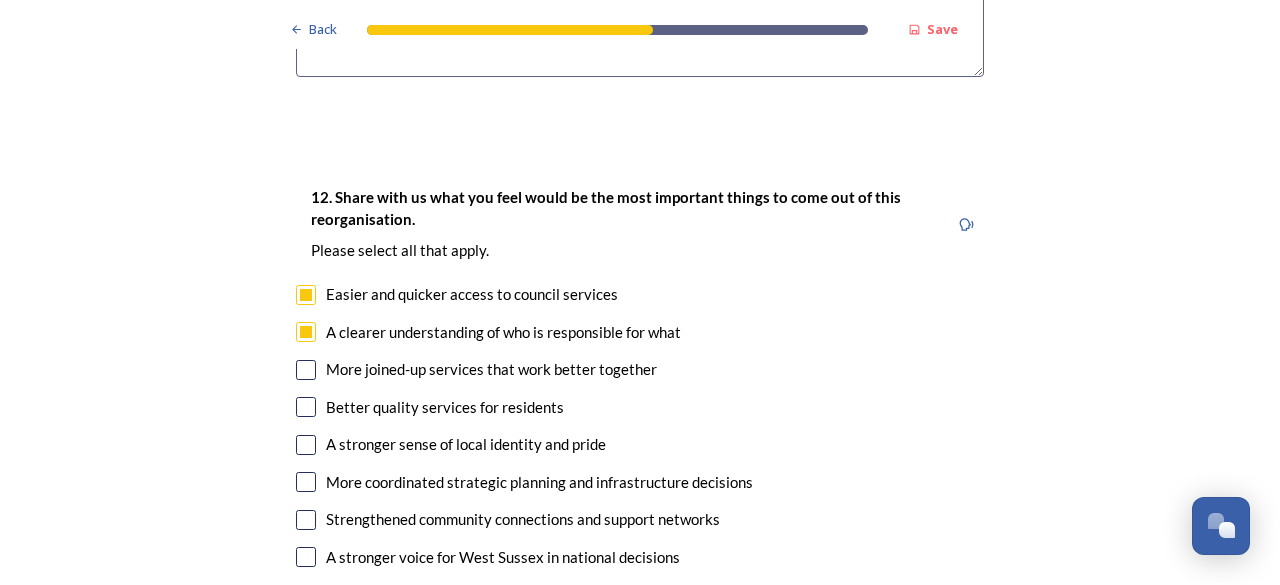 click at bounding box center [306, 407] 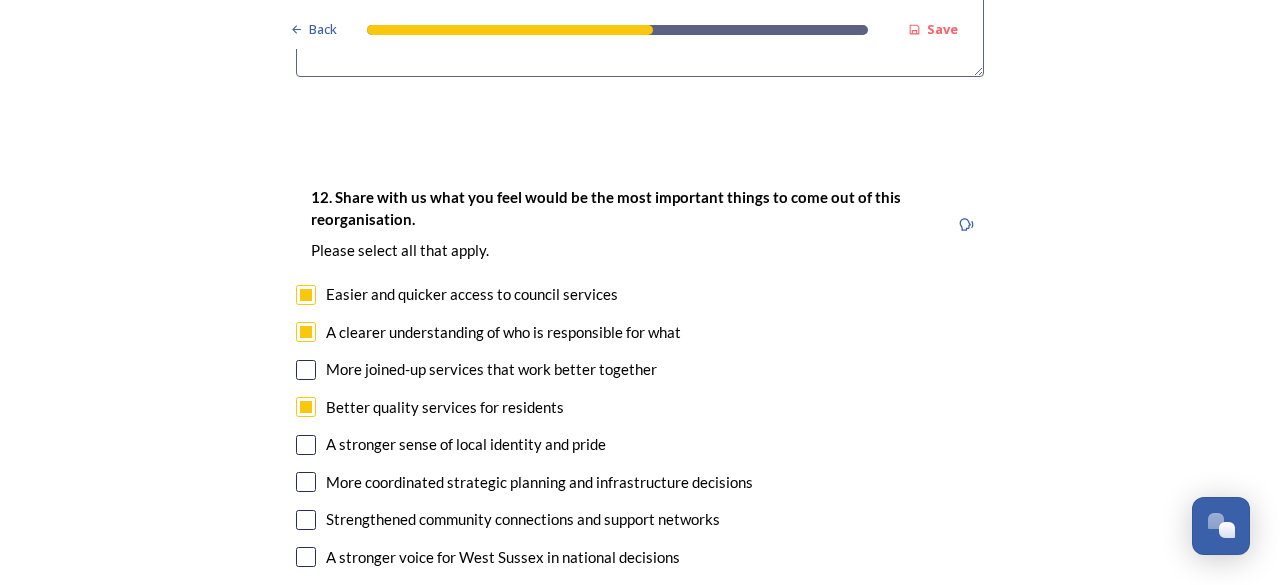 click at bounding box center (306, 445) 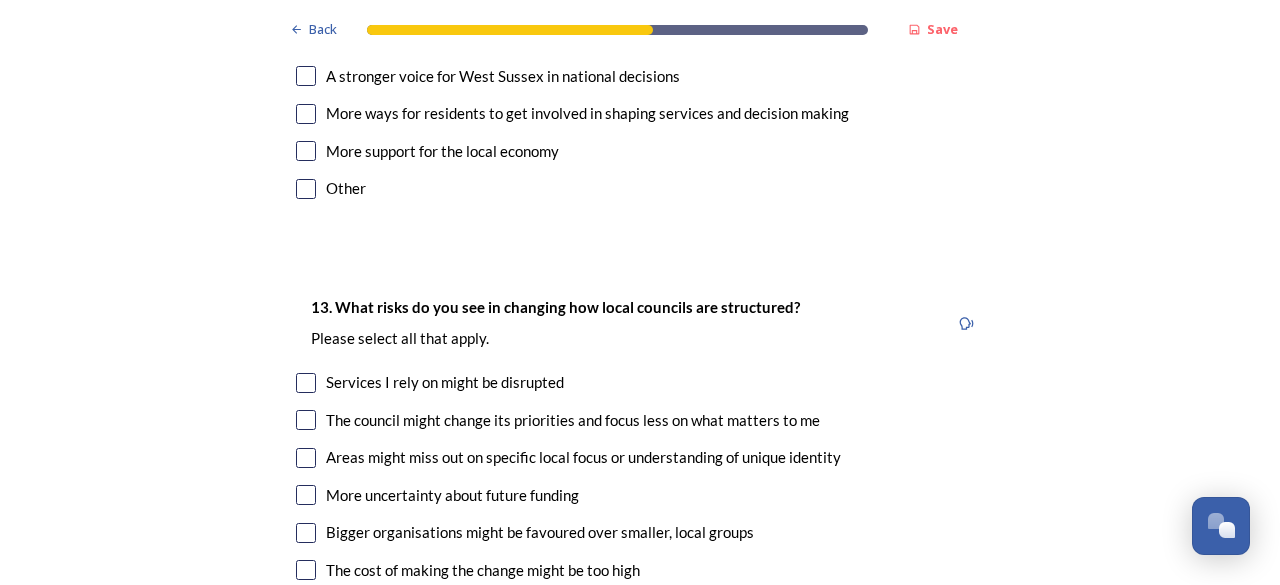 scroll, scrollTop: 4100, scrollLeft: 0, axis: vertical 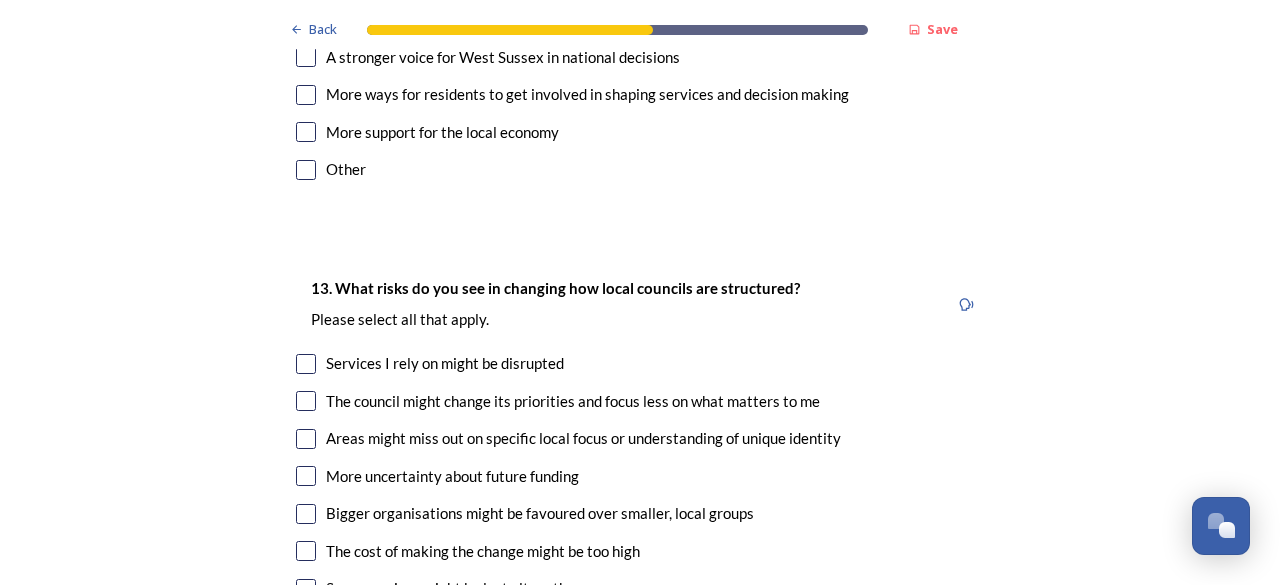 click at bounding box center [306, 364] 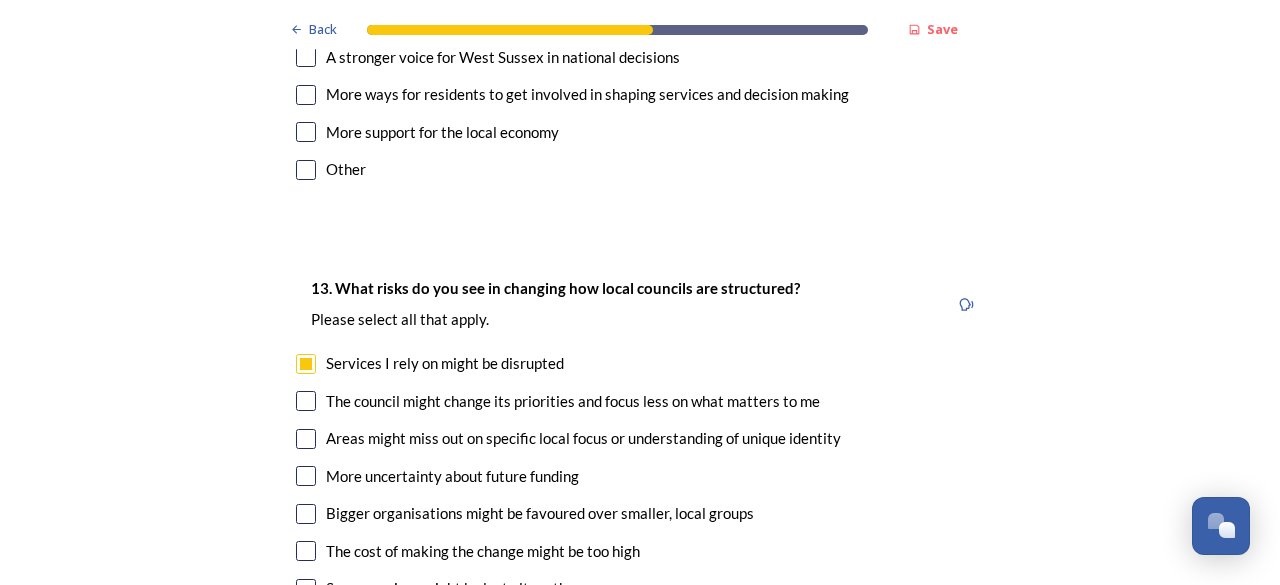 click at bounding box center [306, 401] 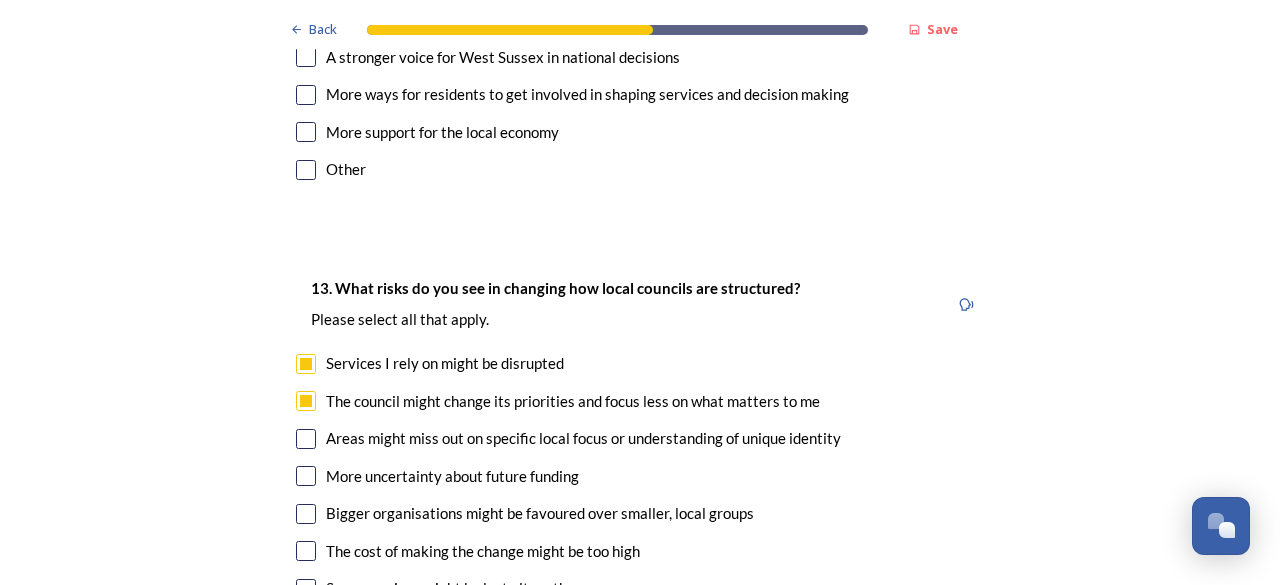 click at bounding box center (306, 514) 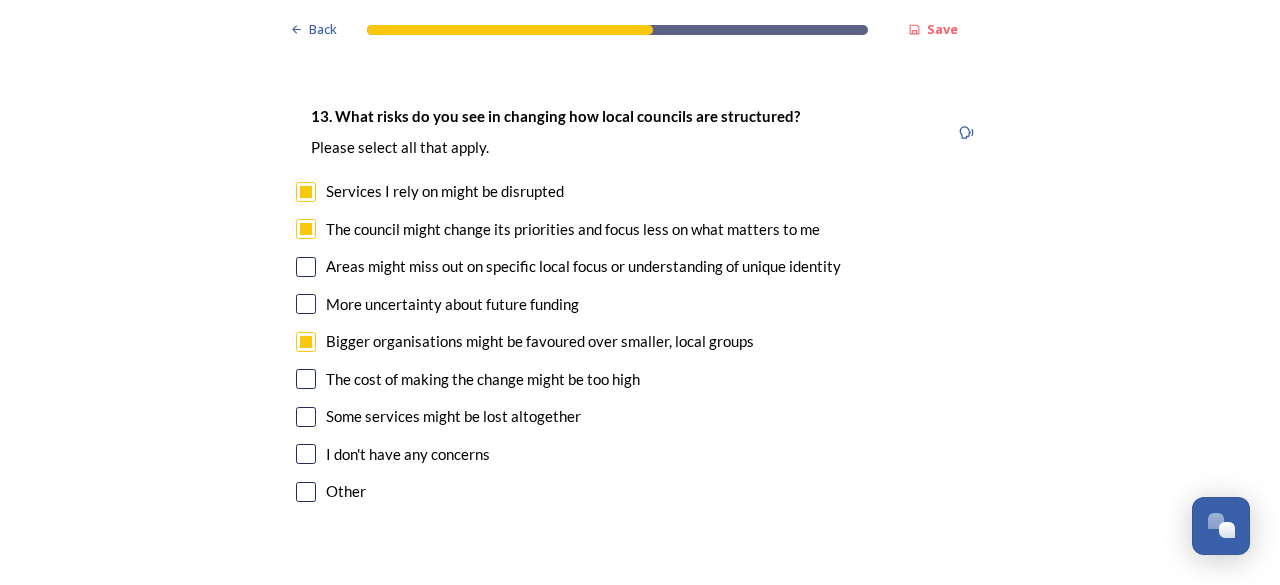 scroll, scrollTop: 4300, scrollLeft: 0, axis: vertical 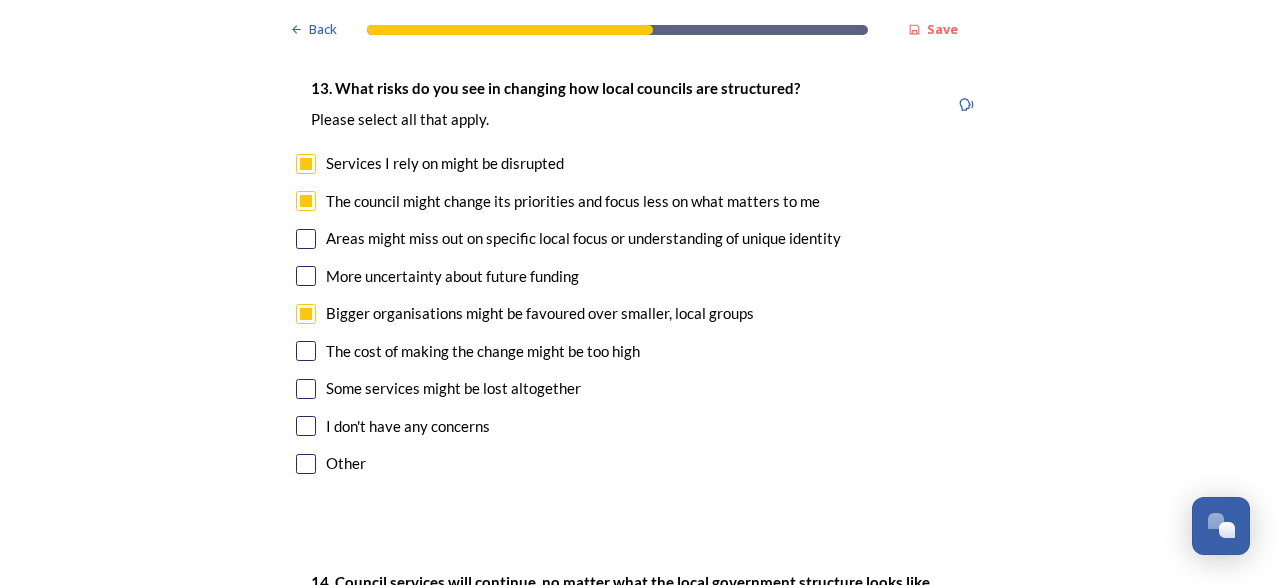 click at bounding box center (306, 389) 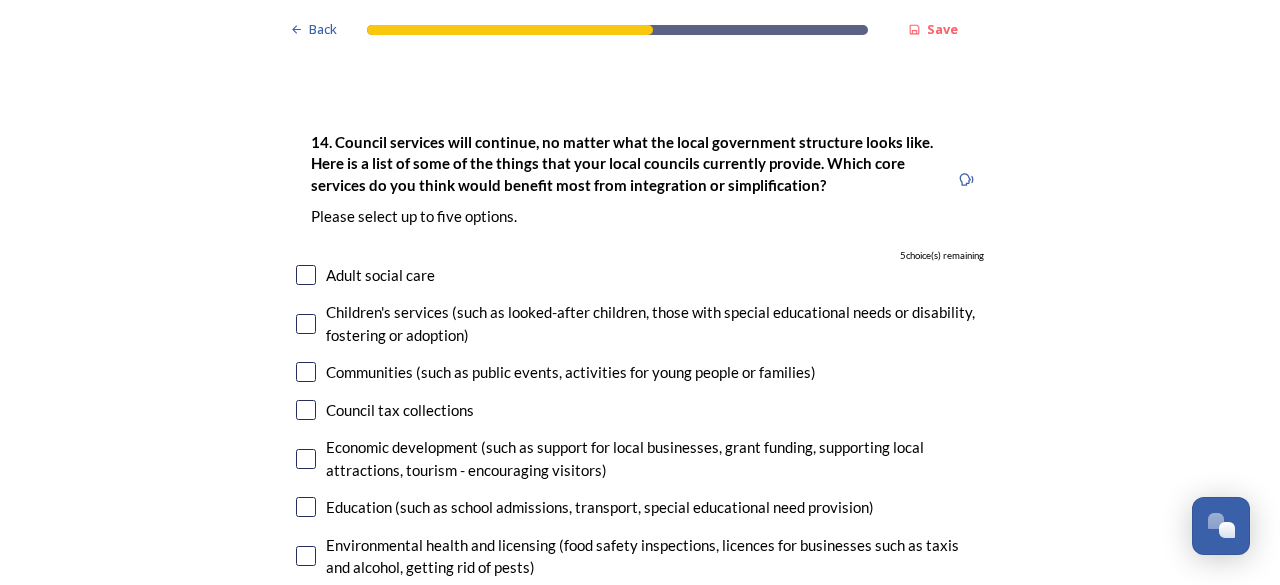 scroll, scrollTop: 4800, scrollLeft: 0, axis: vertical 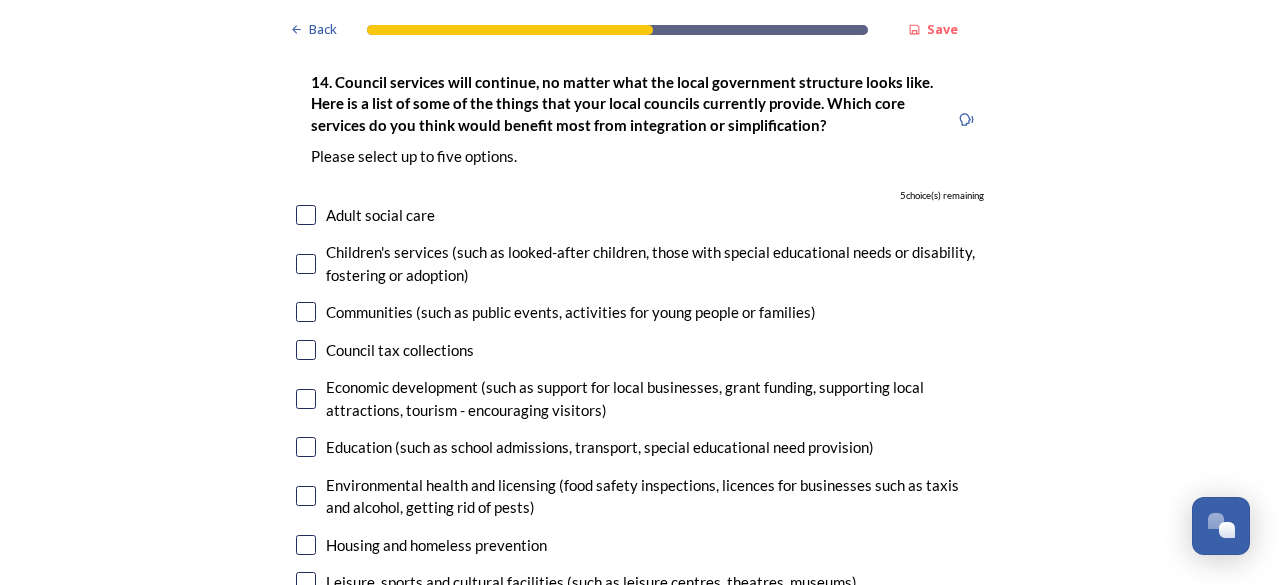 click at bounding box center [306, 447] 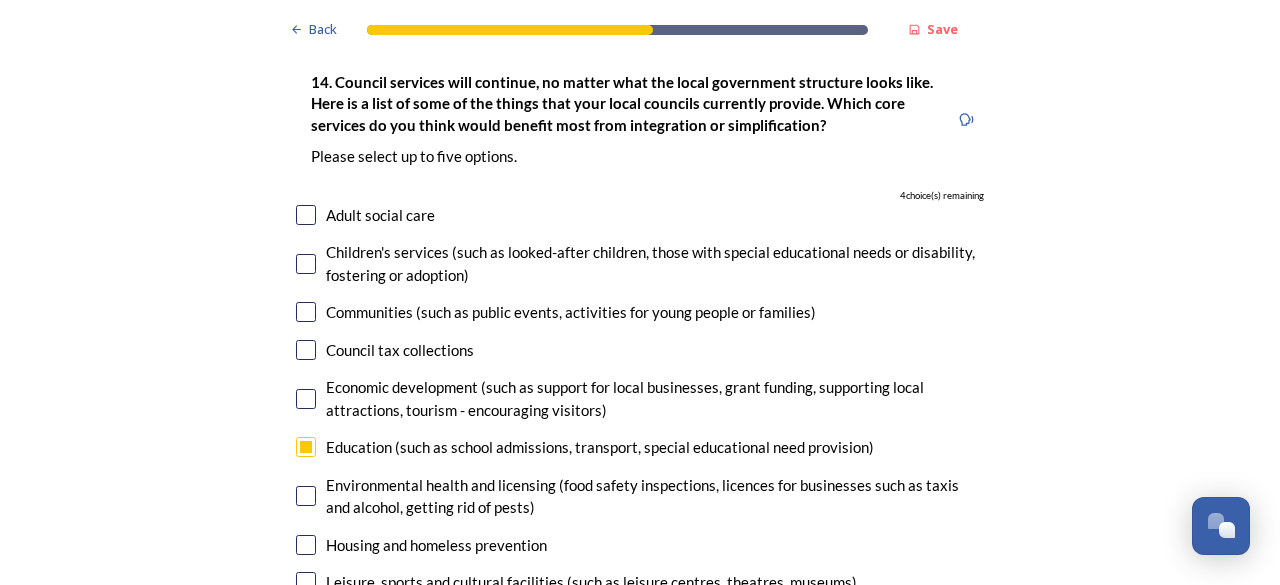 click at bounding box center (306, 496) 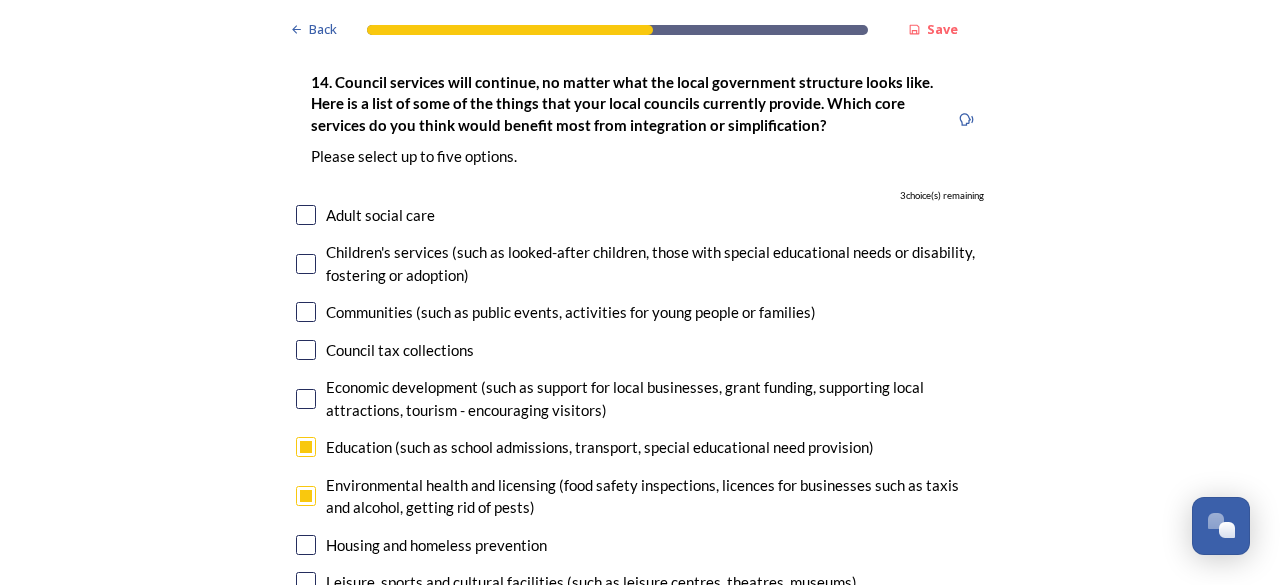 click at bounding box center (306, 545) 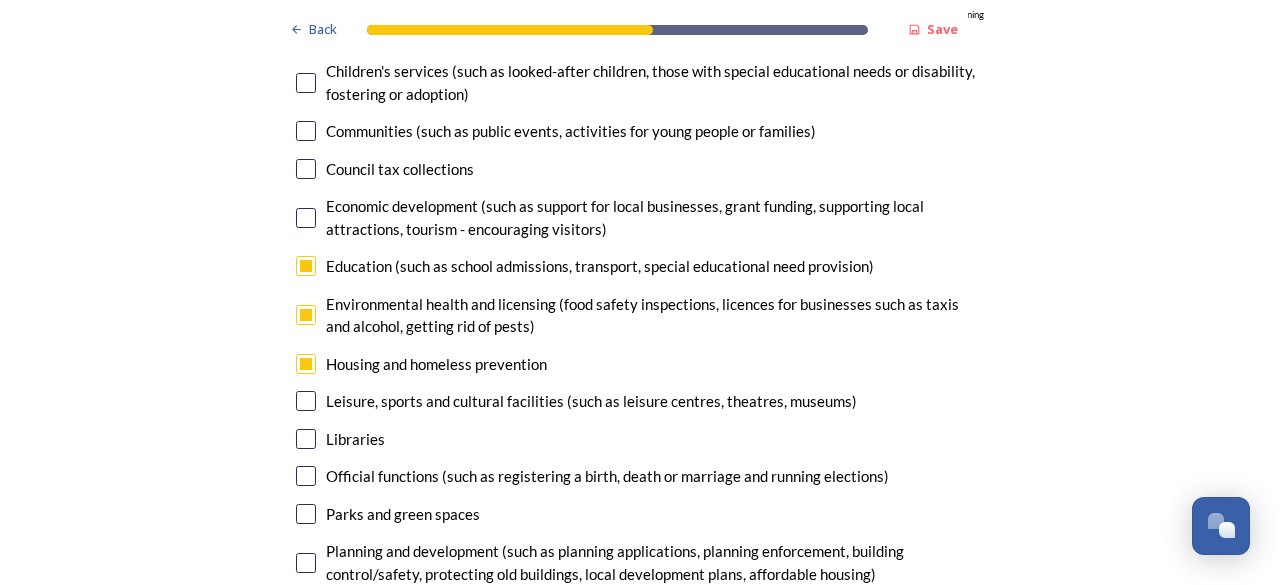 scroll, scrollTop: 5000, scrollLeft: 0, axis: vertical 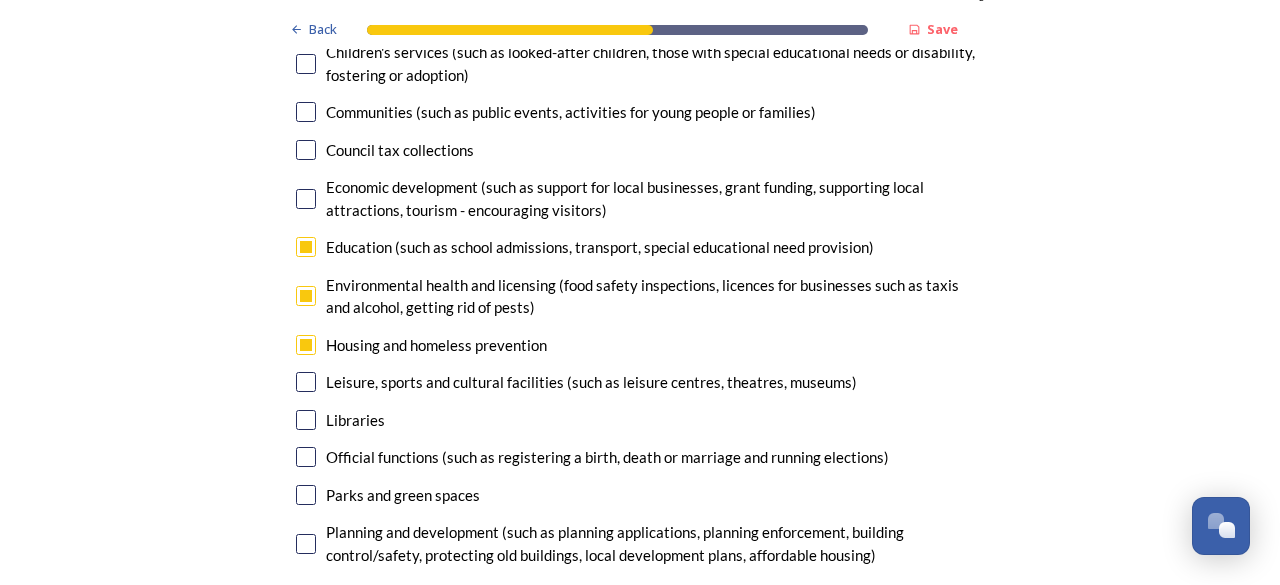 click at bounding box center (306, 544) 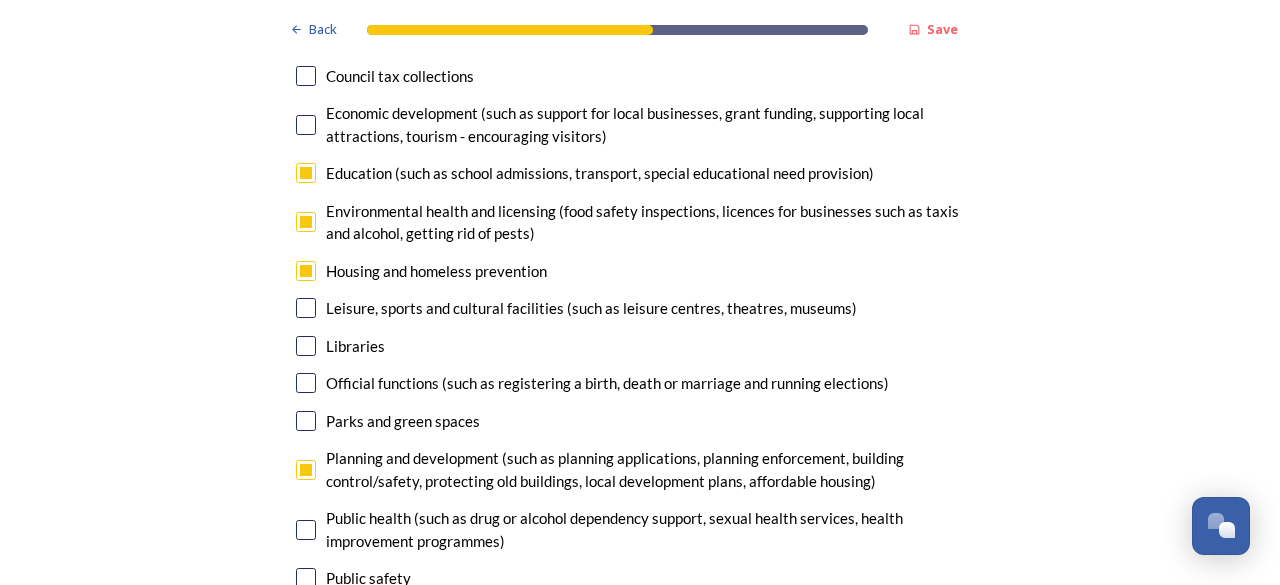 scroll, scrollTop: 5200, scrollLeft: 0, axis: vertical 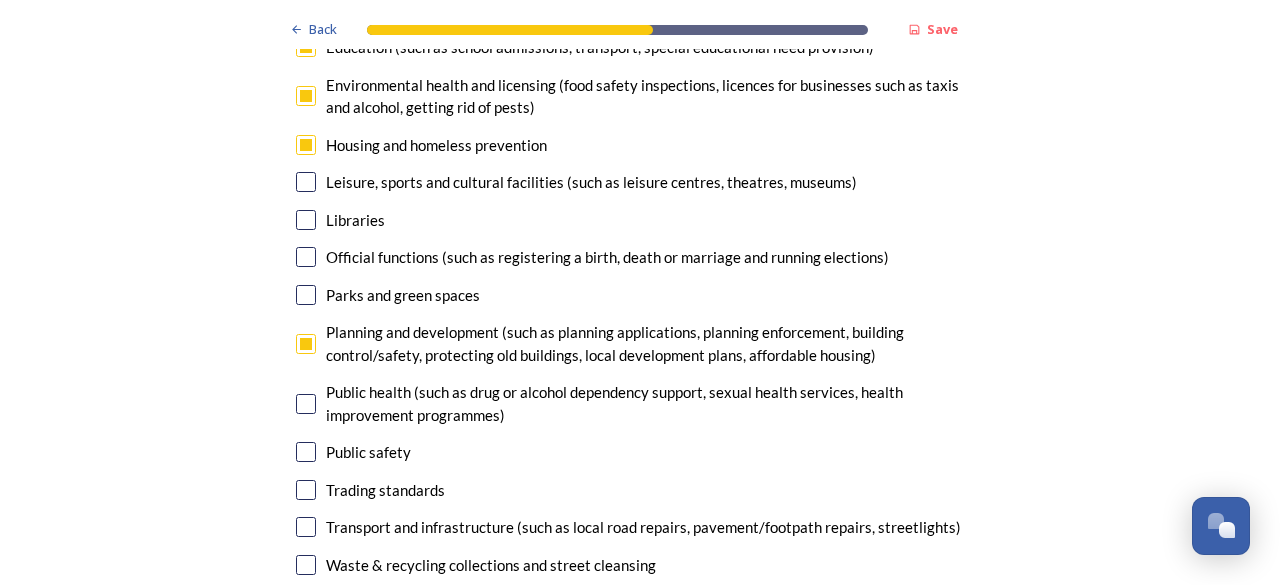 click at bounding box center [306, 452] 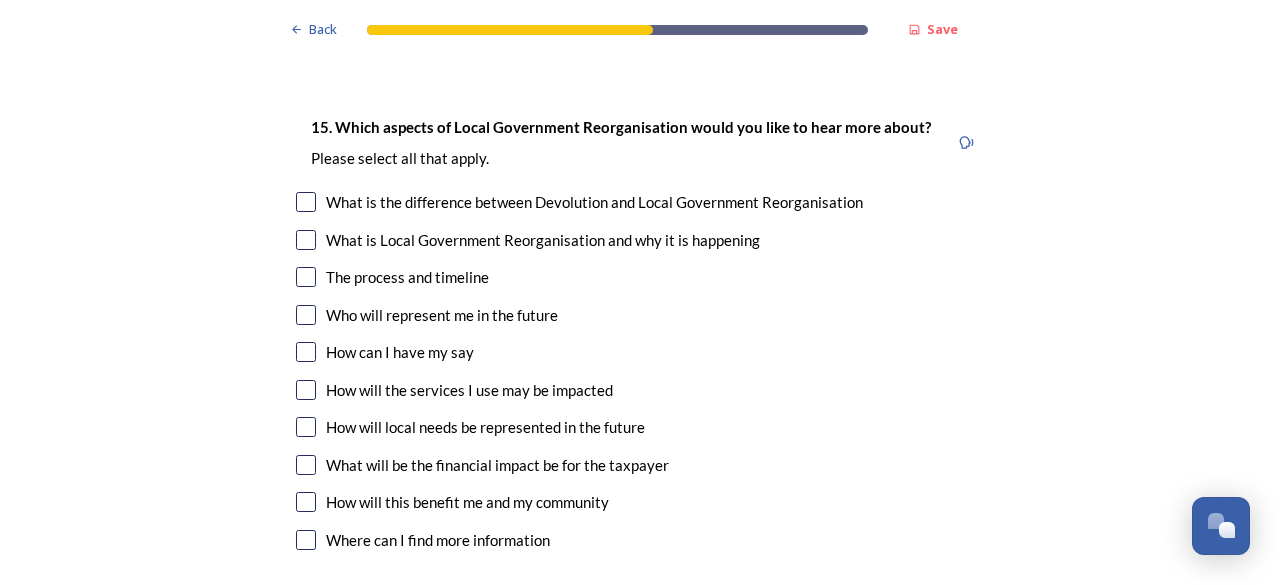 scroll, scrollTop: 5800, scrollLeft: 0, axis: vertical 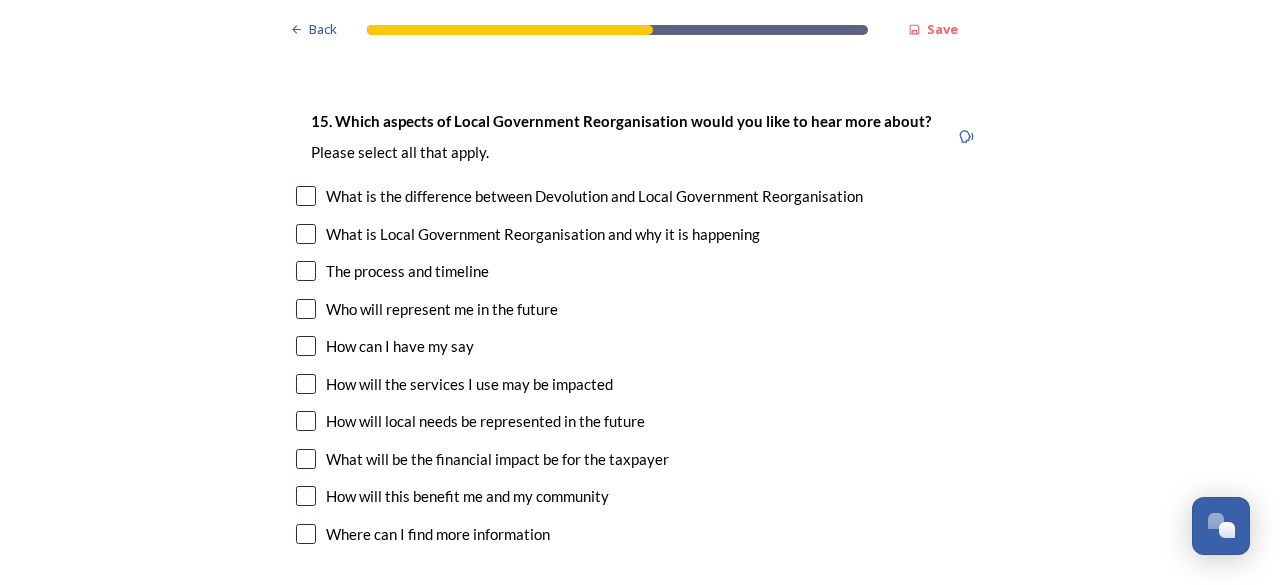 click at bounding box center [306, 271] 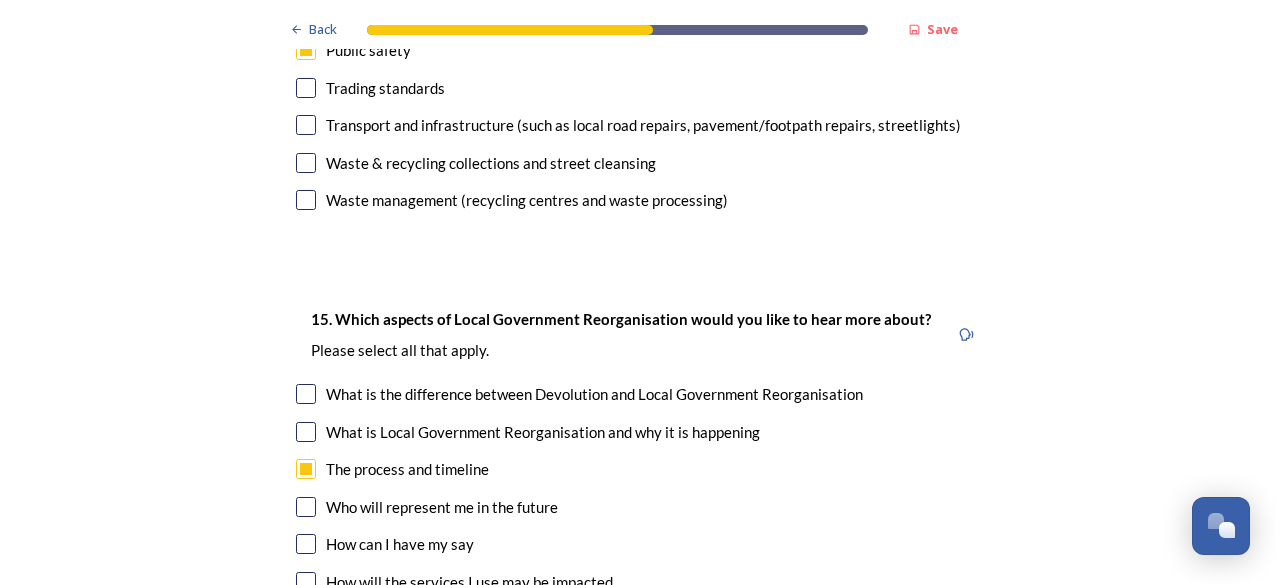 scroll, scrollTop: 5600, scrollLeft: 0, axis: vertical 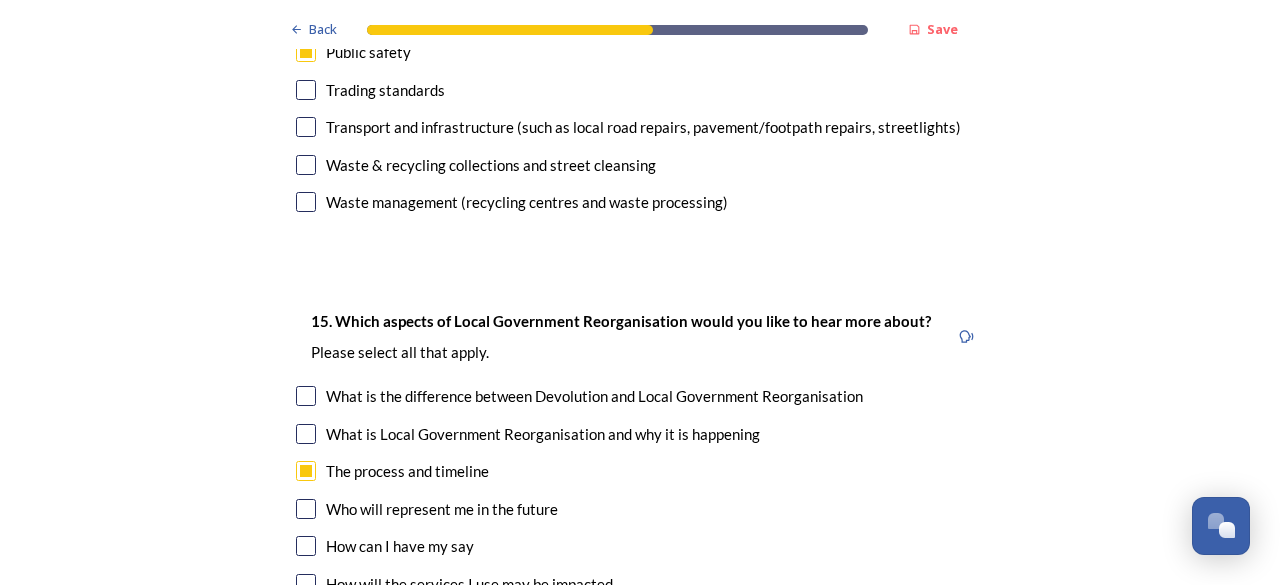 click at bounding box center [306, 509] 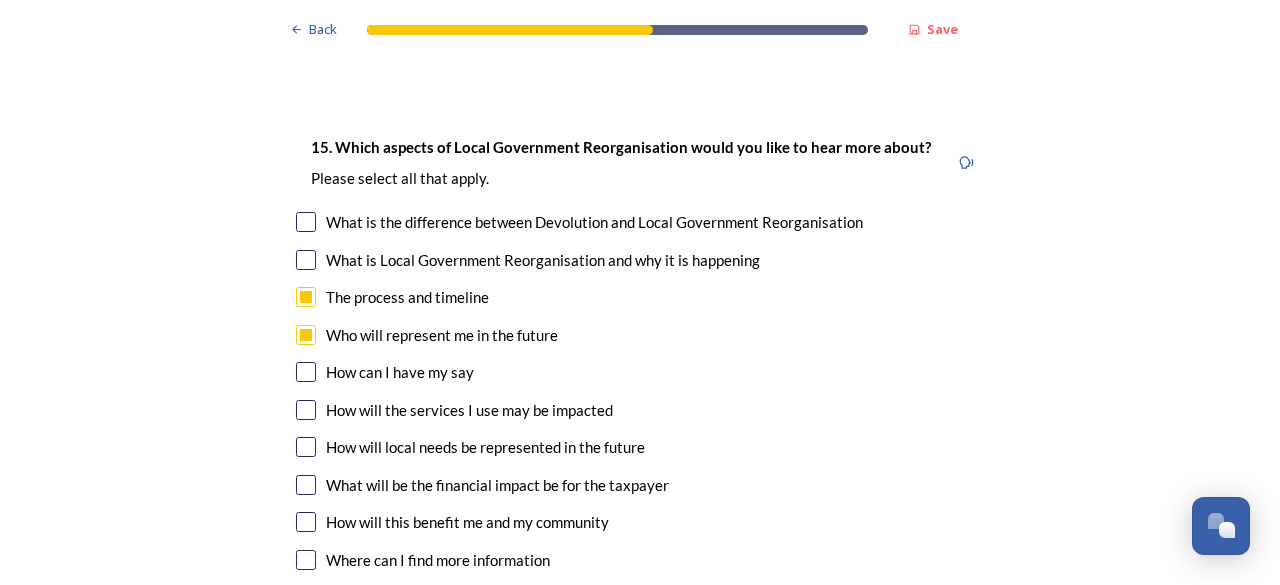 scroll, scrollTop: 5800, scrollLeft: 0, axis: vertical 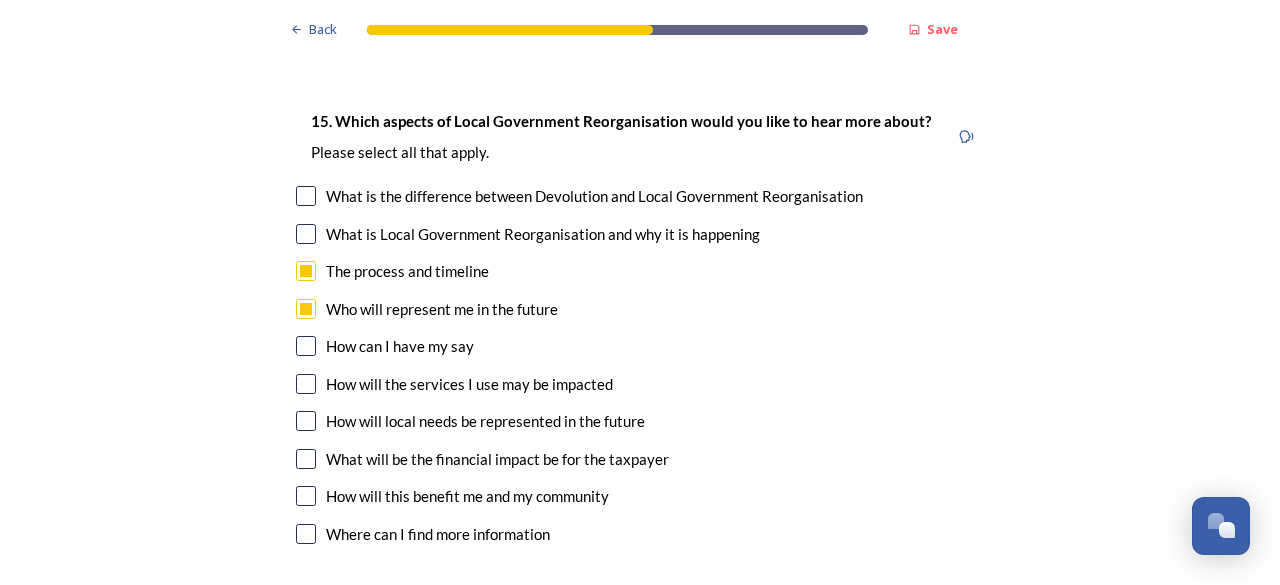 click at bounding box center (306, 459) 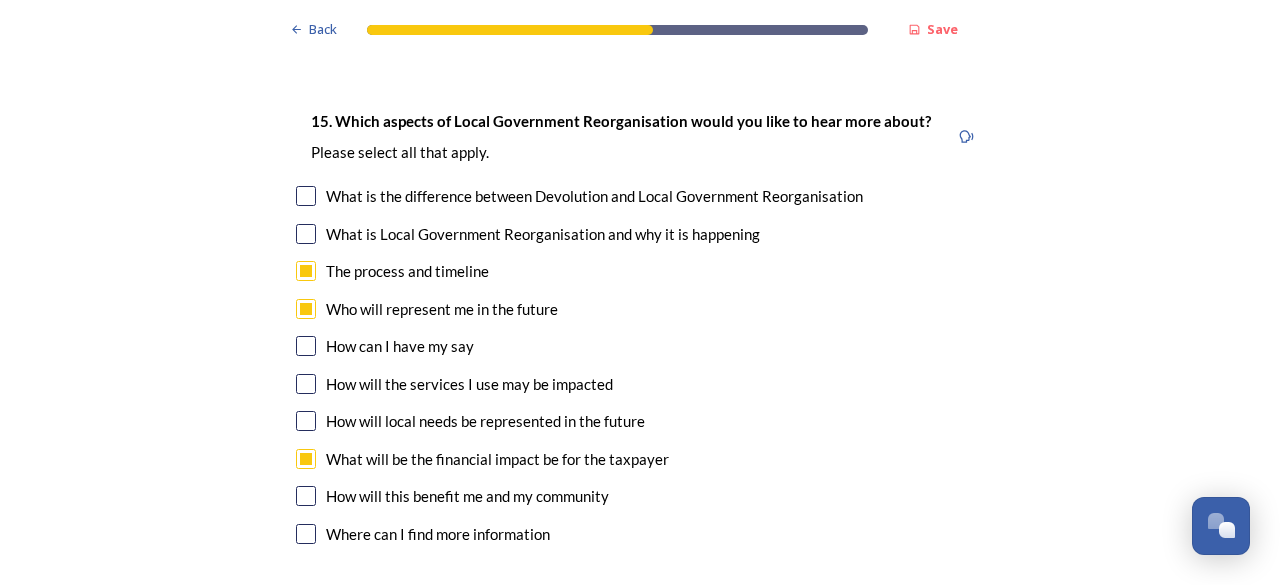 click at bounding box center (306, 496) 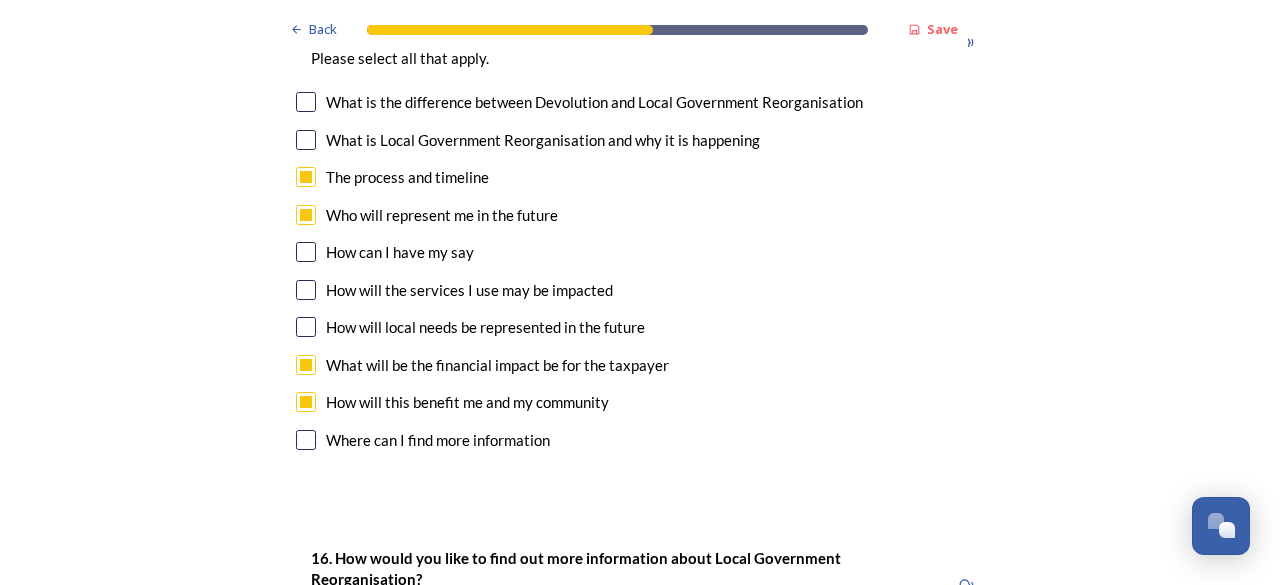 scroll, scrollTop: 6100, scrollLeft: 0, axis: vertical 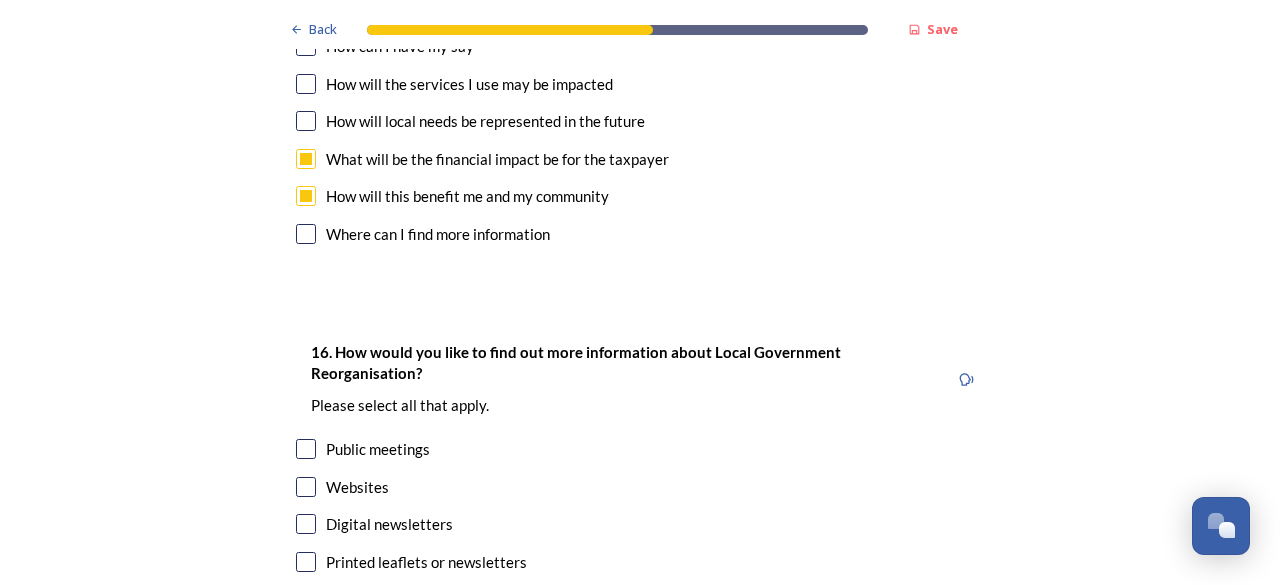click at bounding box center [306, 487] 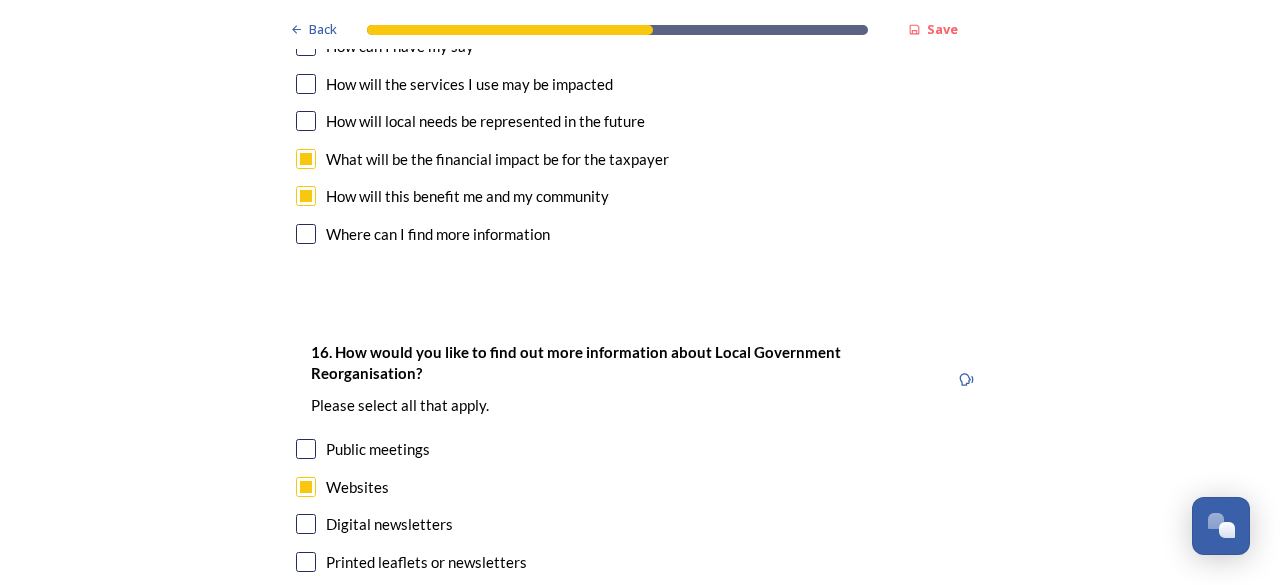 click at bounding box center (306, 524) 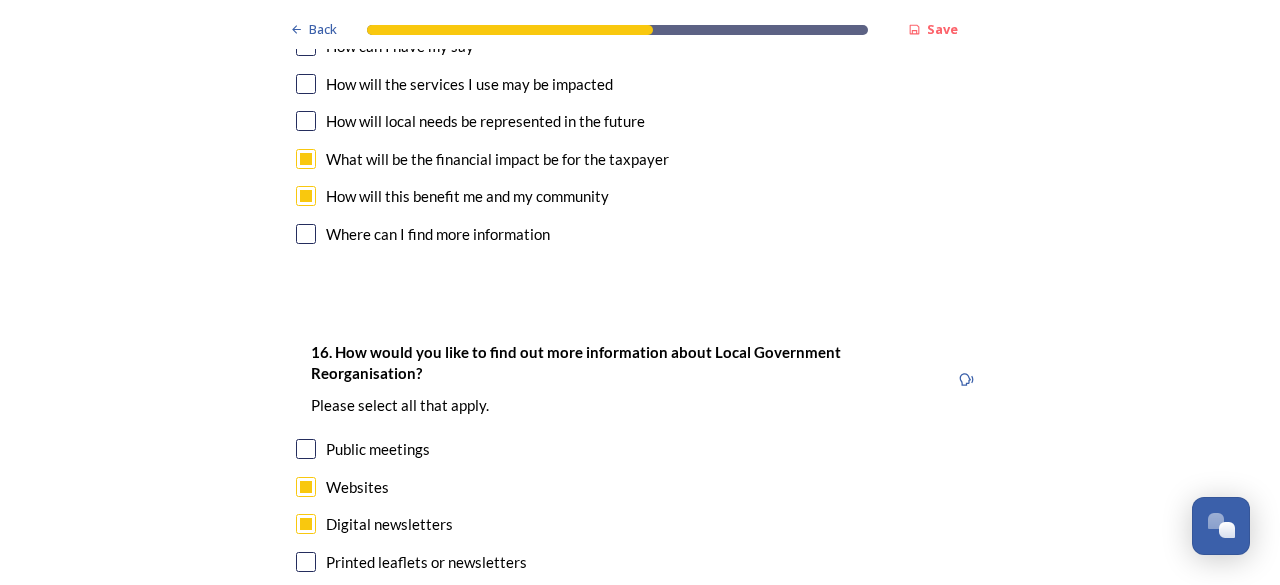 click at bounding box center [306, 562] 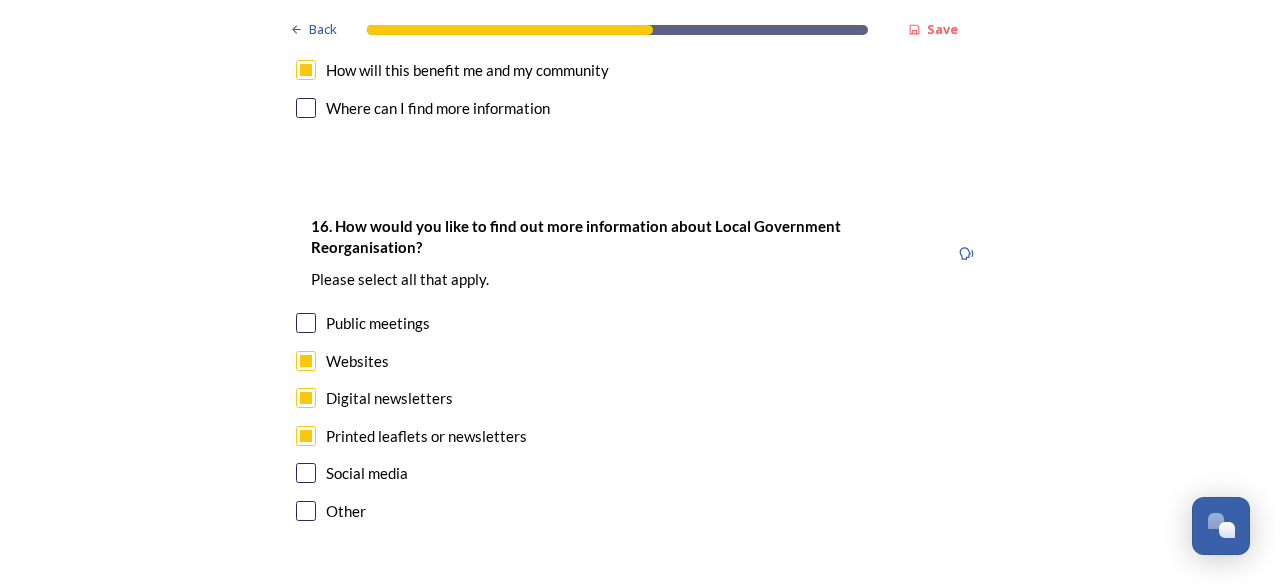 scroll, scrollTop: 6298, scrollLeft: 0, axis: vertical 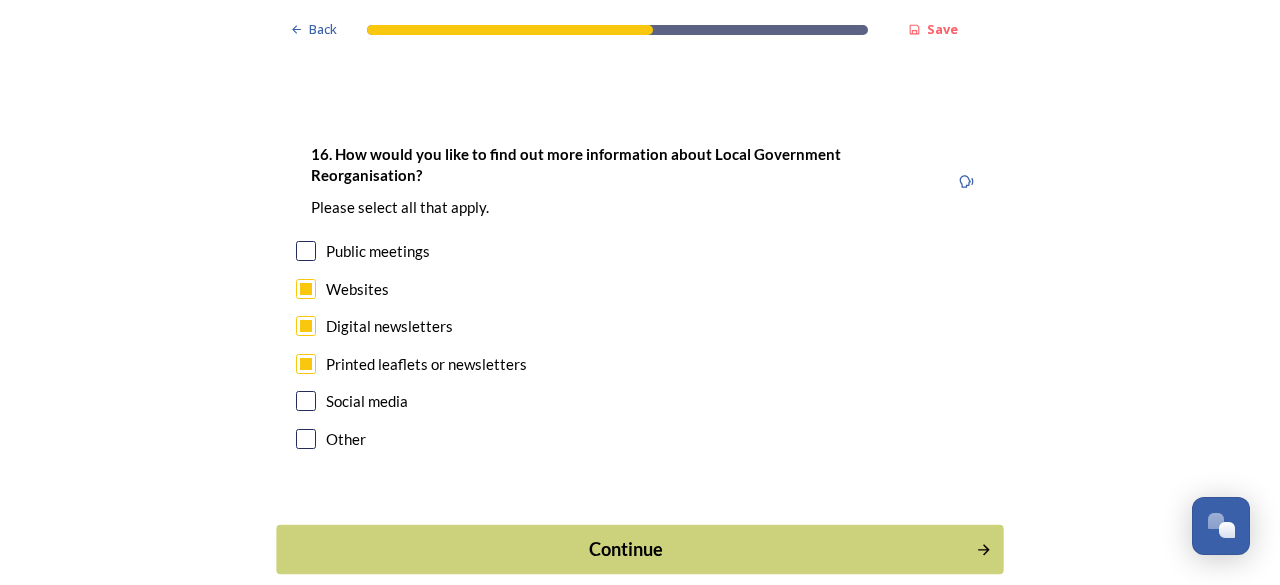 click on "Continue" at bounding box center (639, 549) 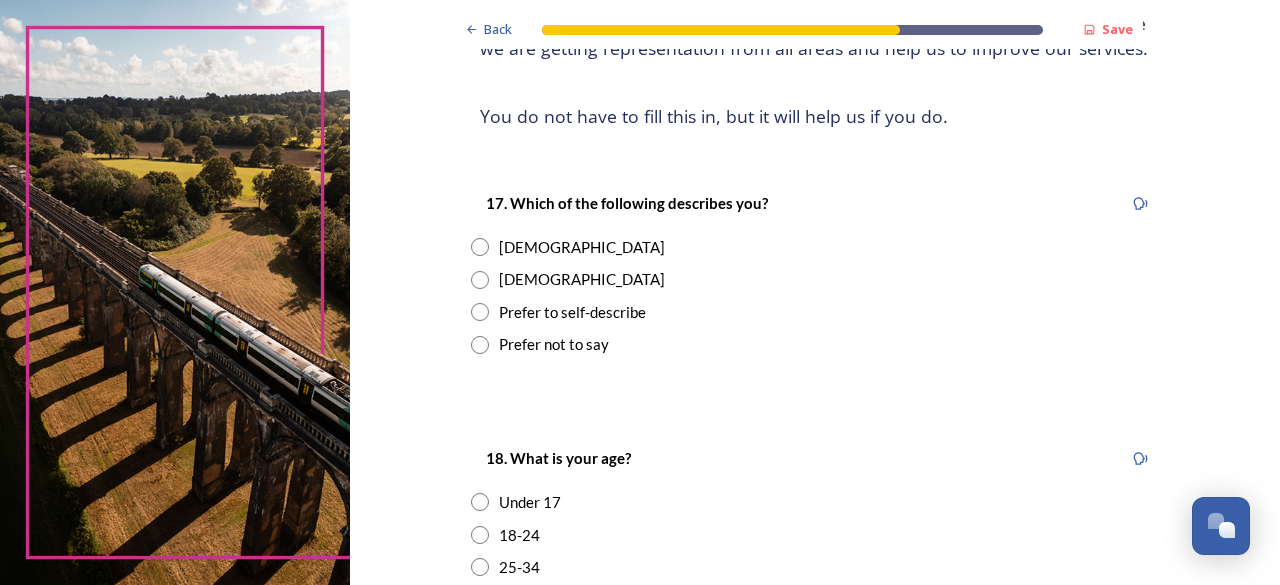 scroll, scrollTop: 300, scrollLeft: 0, axis: vertical 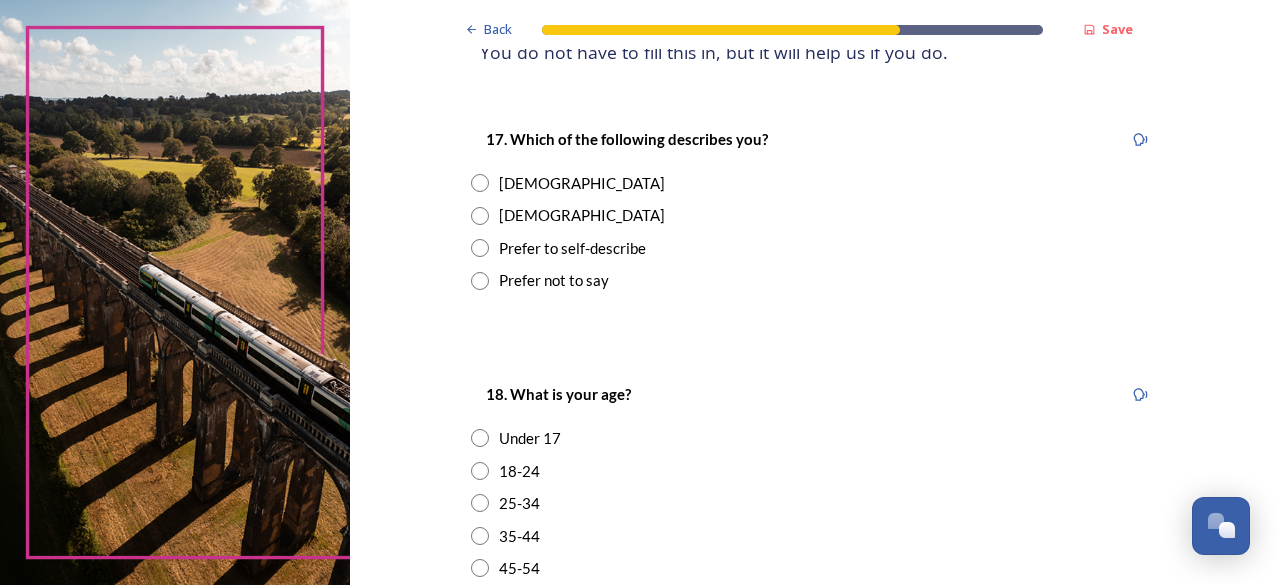 click at bounding box center (480, 216) 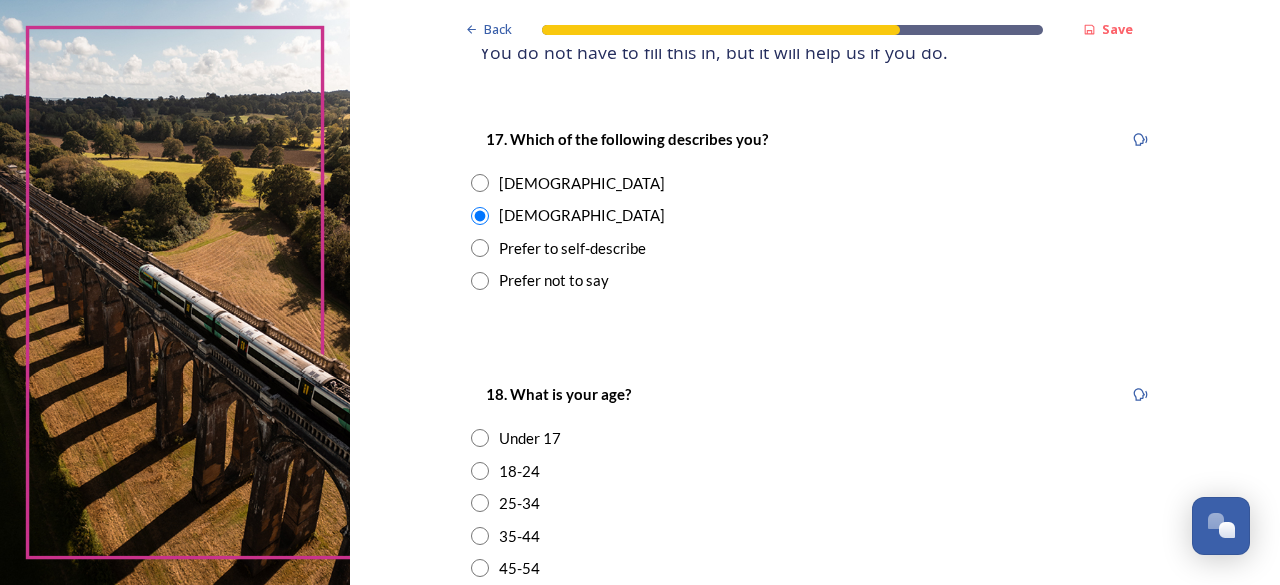 scroll, scrollTop: 600, scrollLeft: 0, axis: vertical 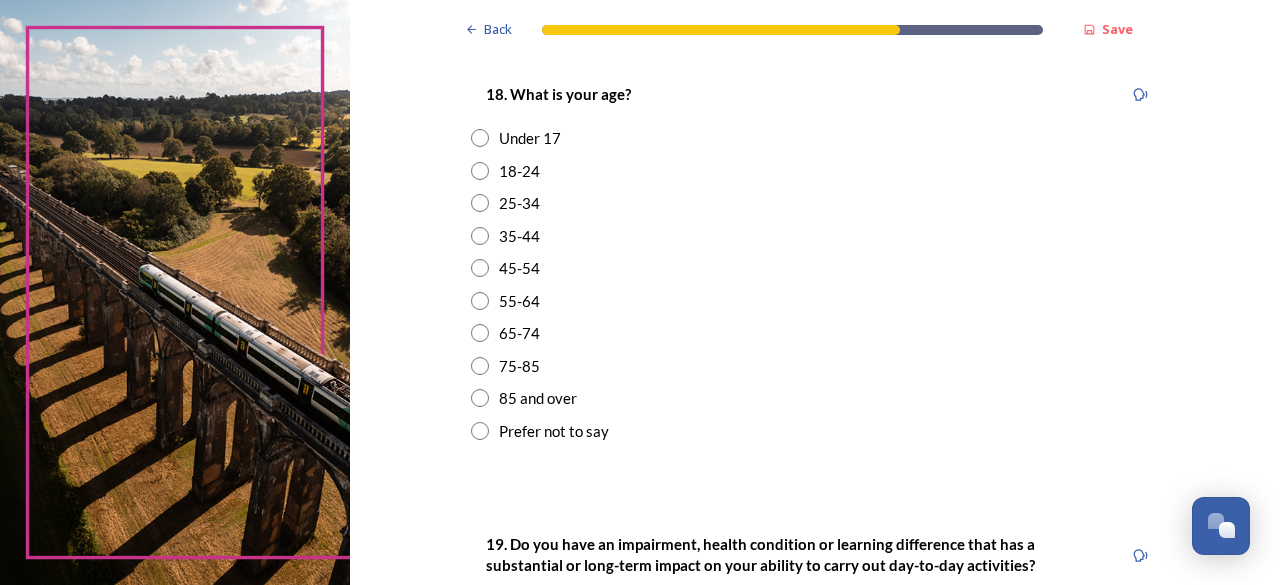 click at bounding box center (480, 333) 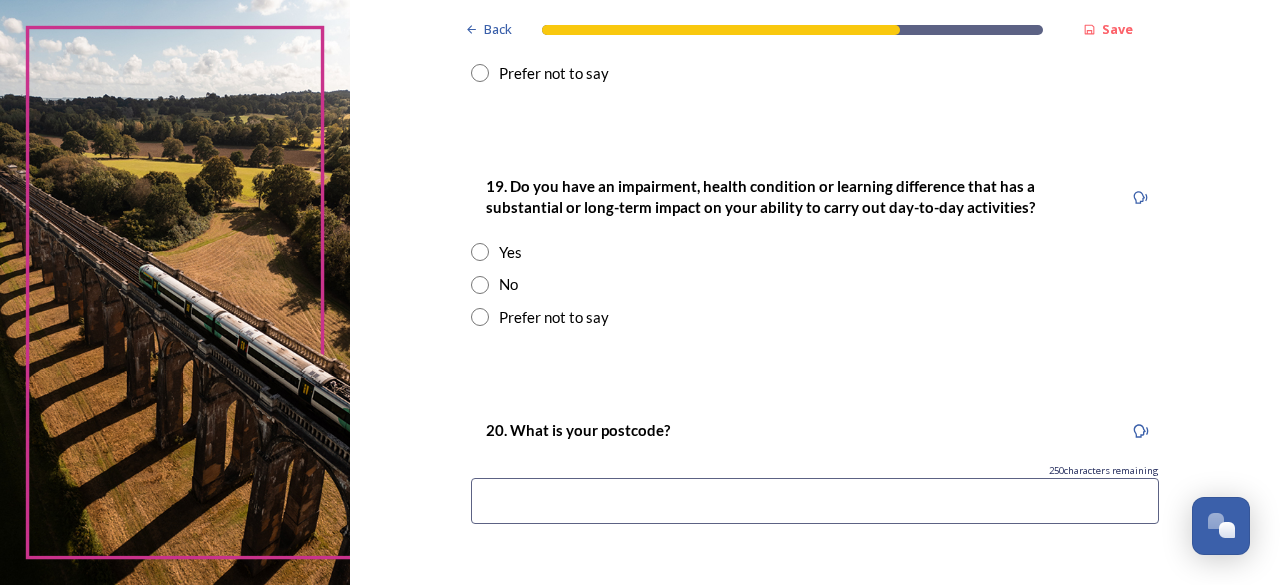 scroll, scrollTop: 1000, scrollLeft: 0, axis: vertical 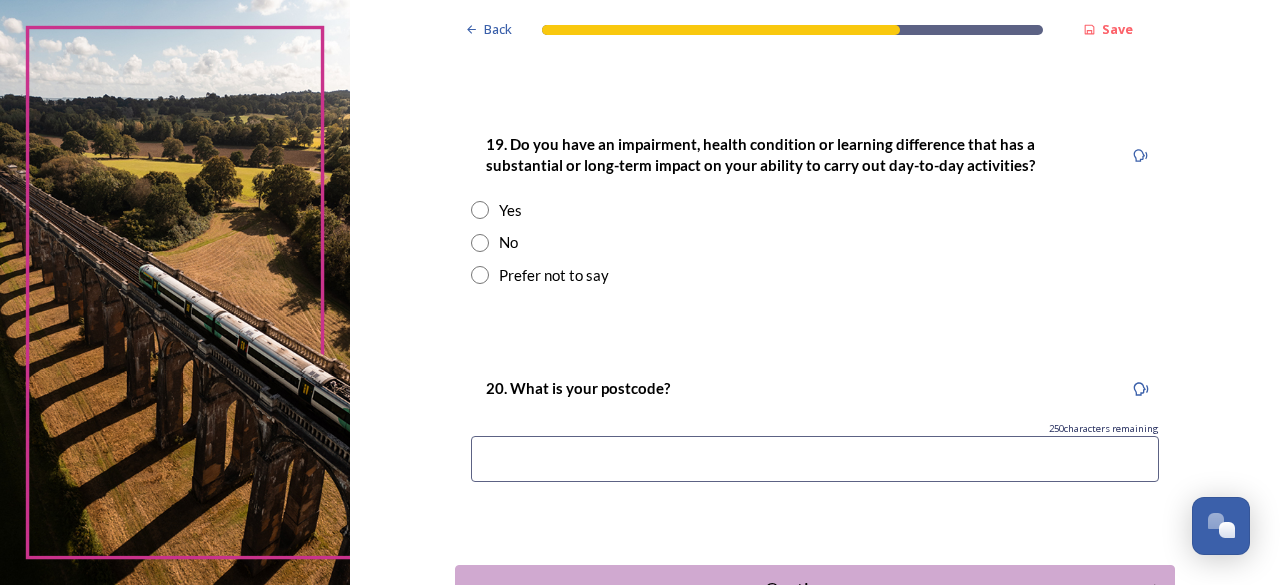 click at bounding box center [480, 243] 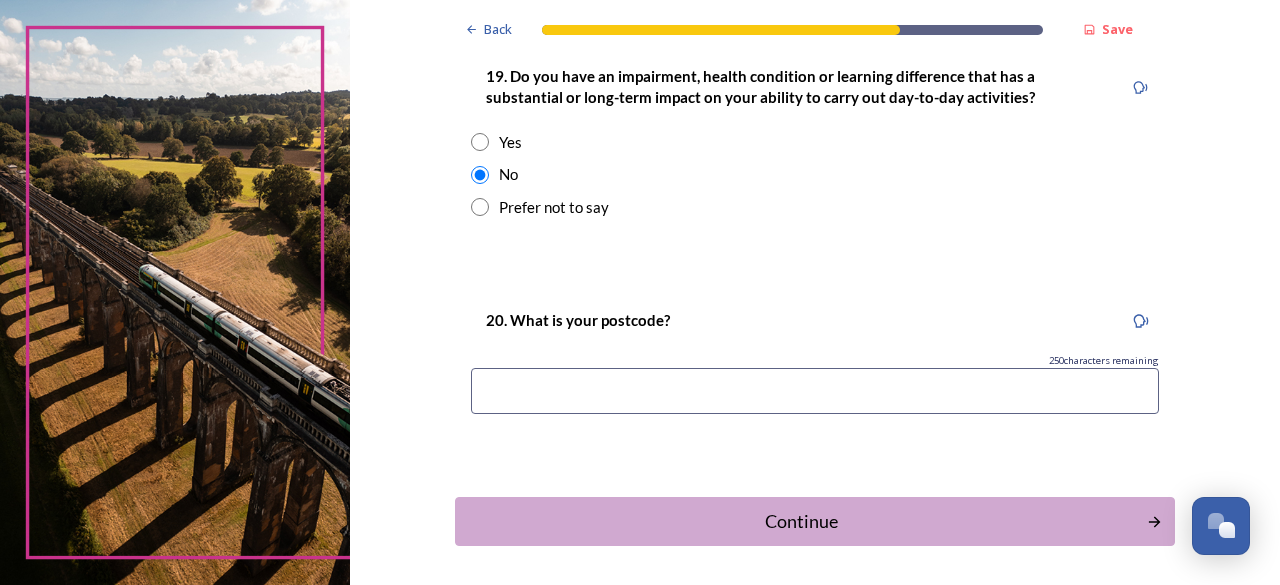 scroll, scrollTop: 1143, scrollLeft: 0, axis: vertical 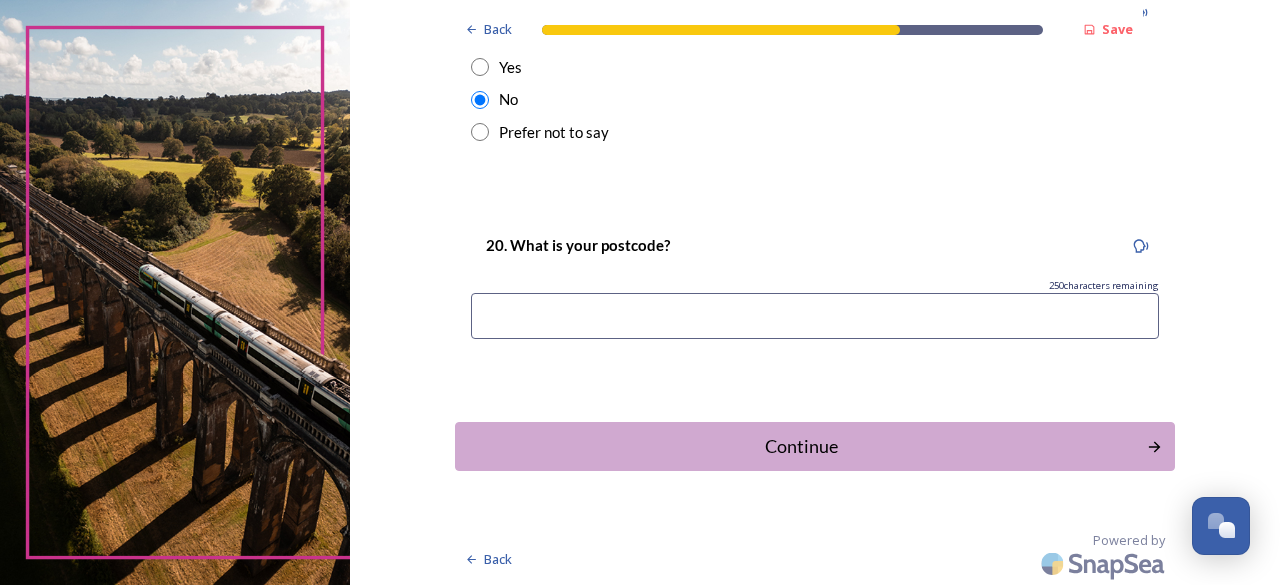 click at bounding box center [815, 316] 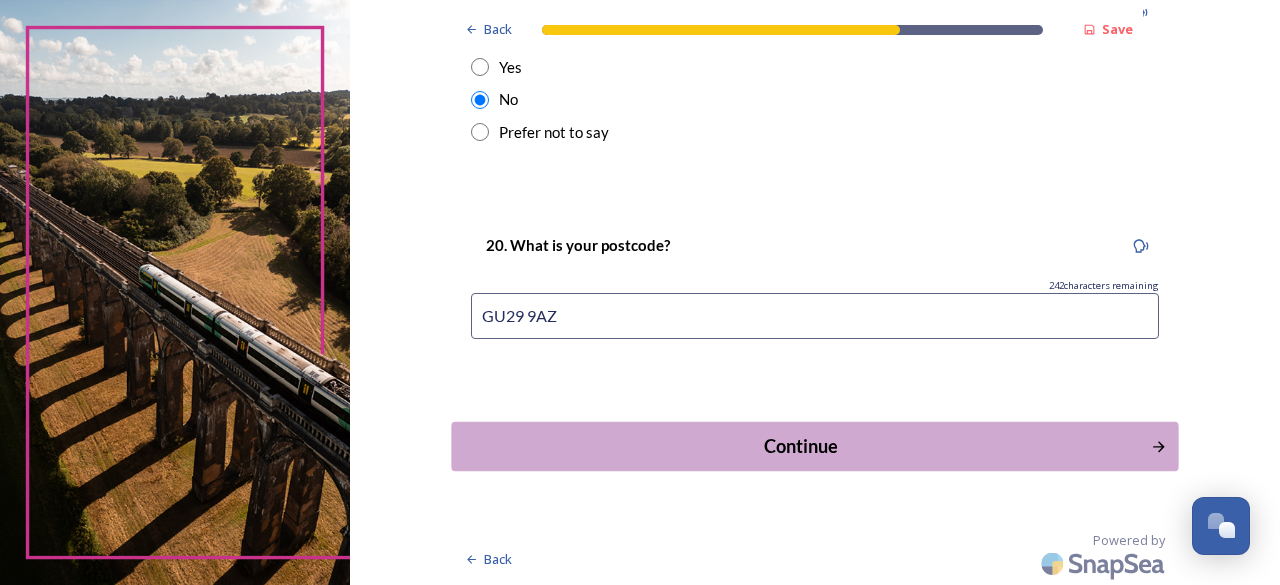 type on "GU29 9AZ" 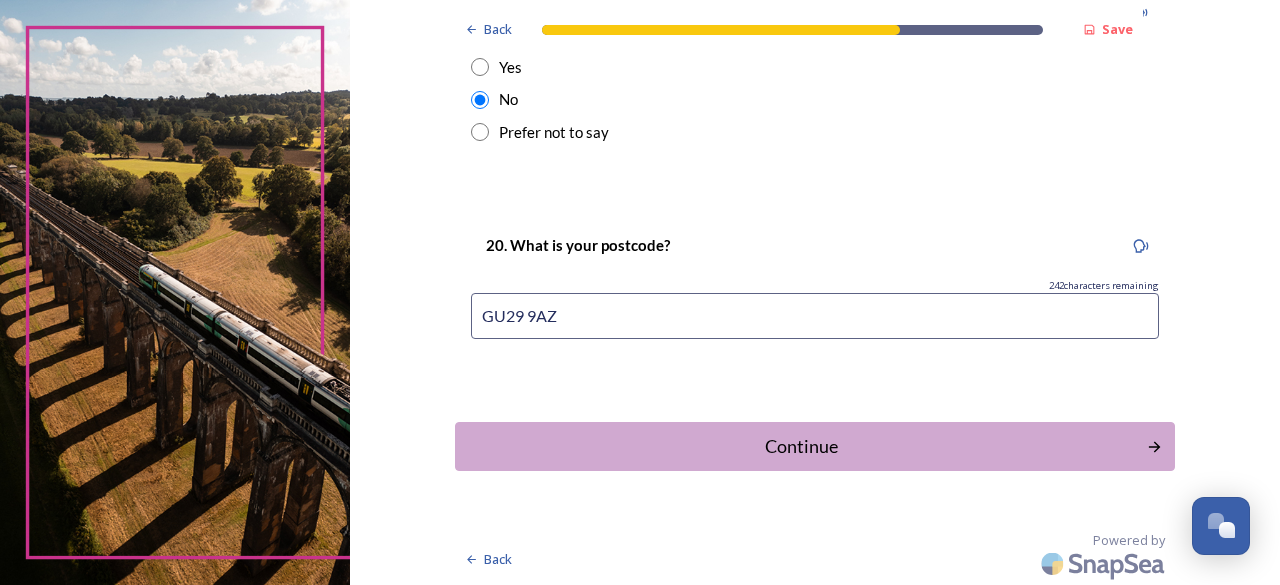click on "Continue" at bounding box center [801, 446] 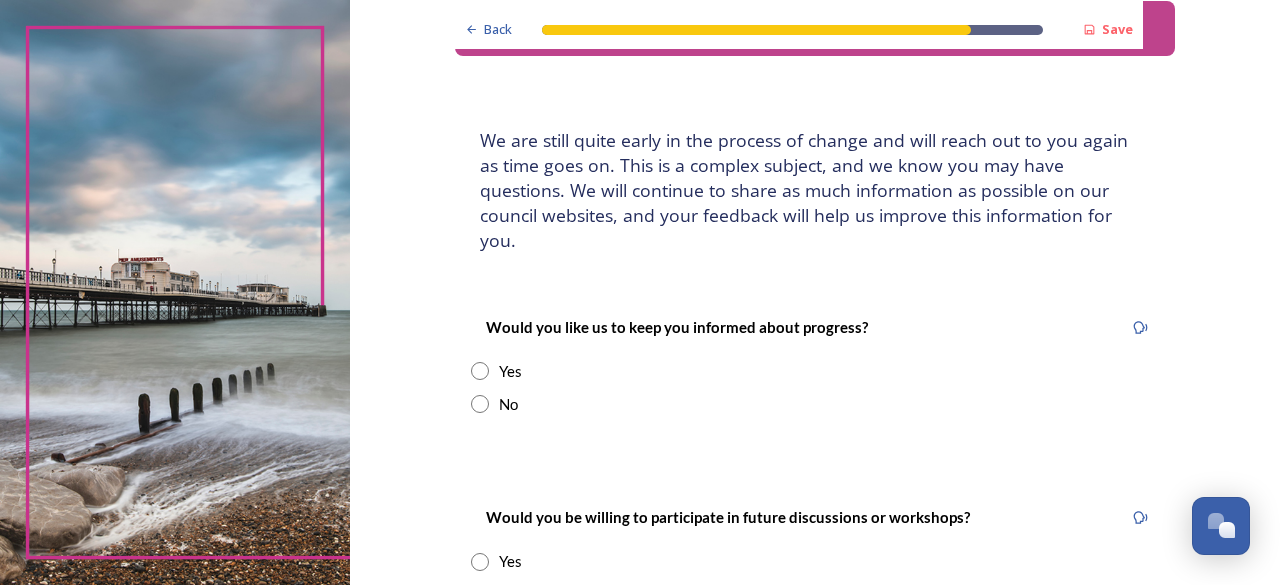 scroll, scrollTop: 100, scrollLeft: 0, axis: vertical 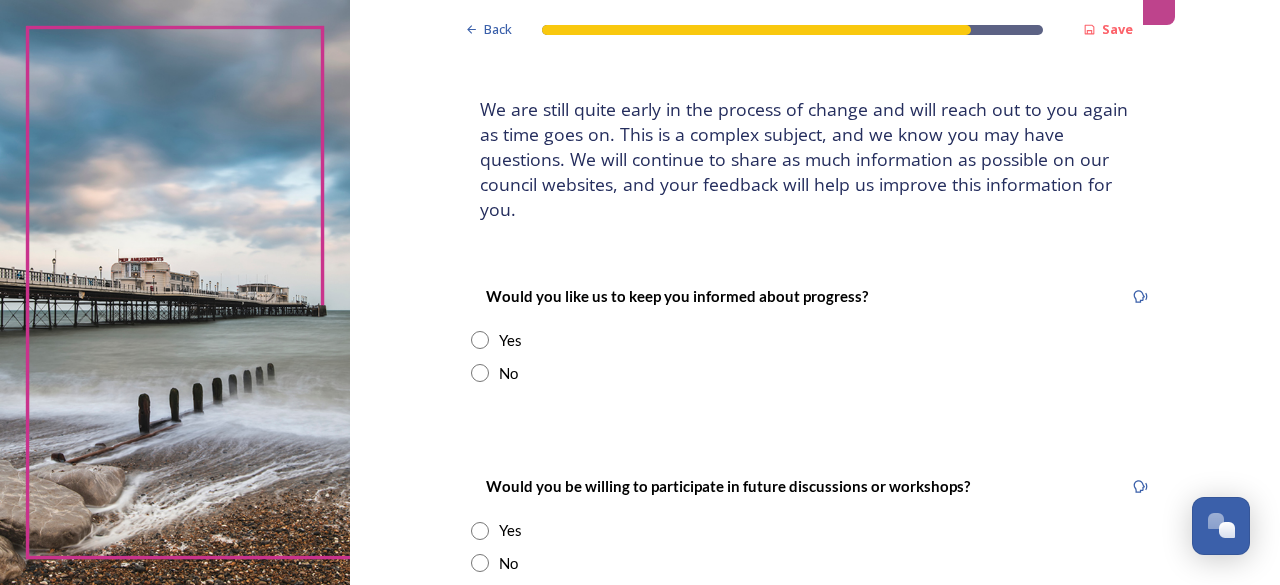 click at bounding box center (480, 340) 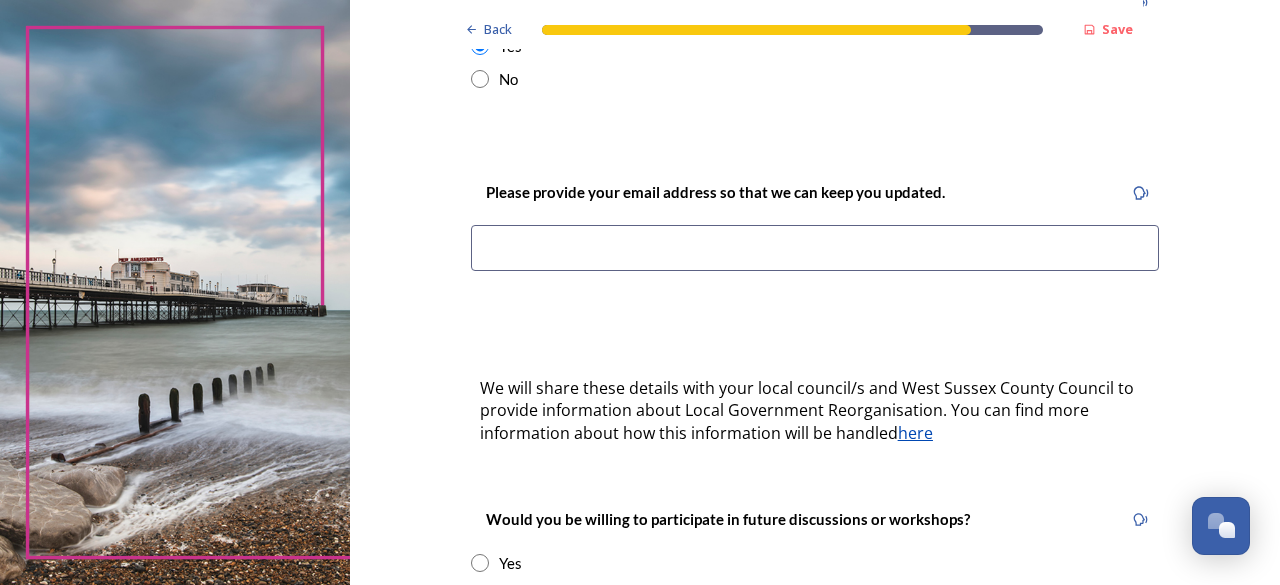 scroll, scrollTop: 400, scrollLeft: 0, axis: vertical 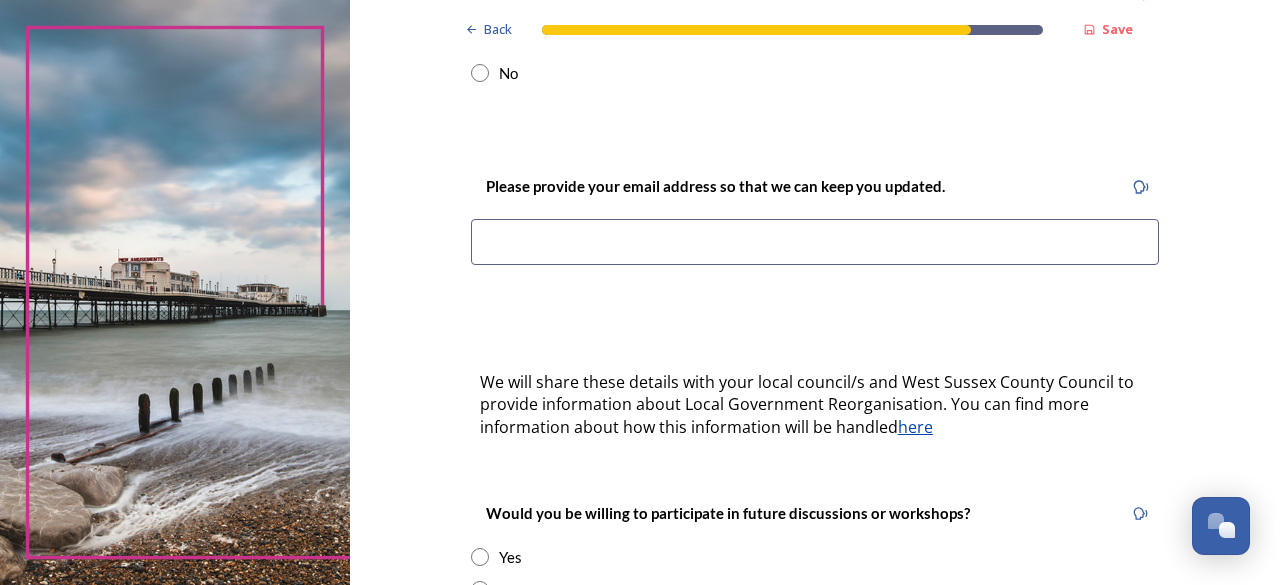 click at bounding box center [815, 242] 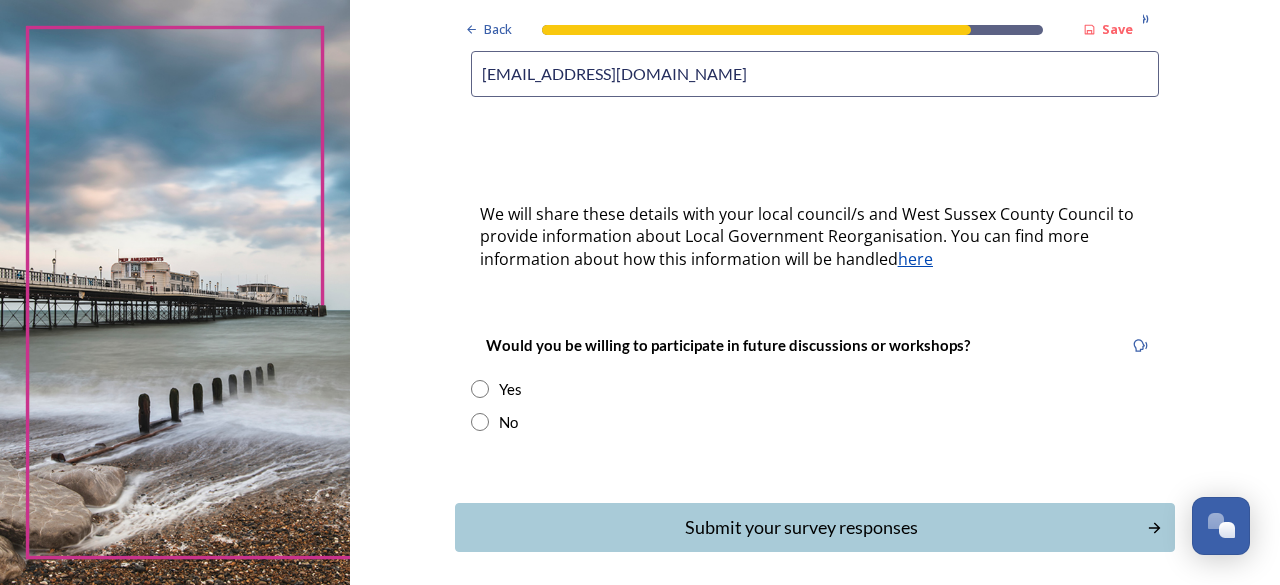 scroll, scrollTop: 600, scrollLeft: 0, axis: vertical 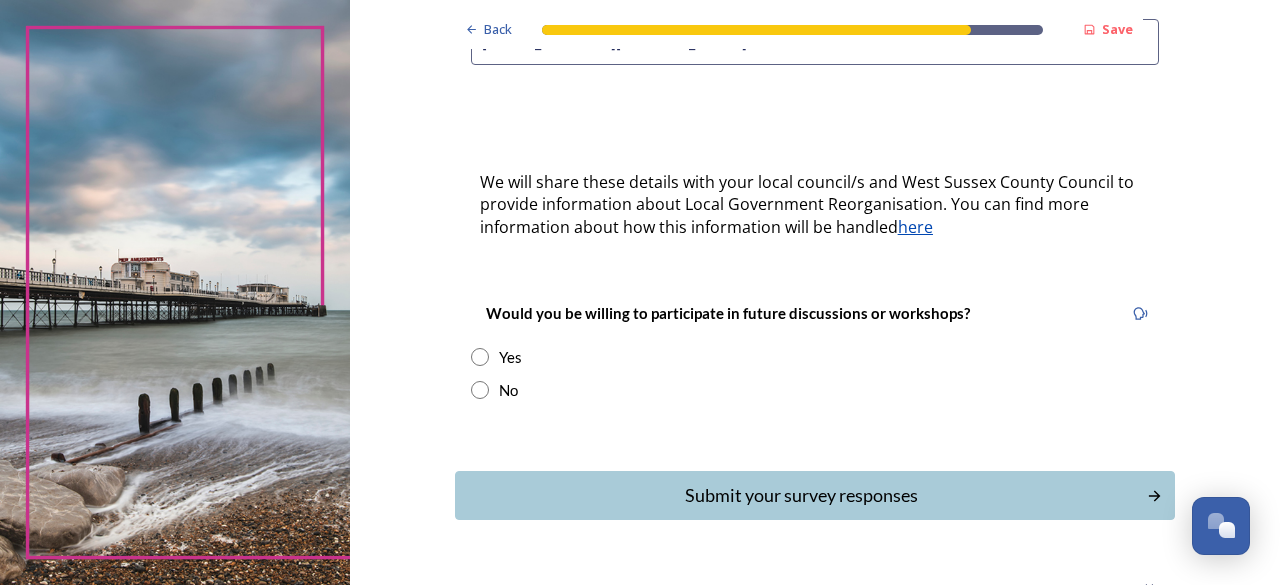 click at bounding box center [480, 357] 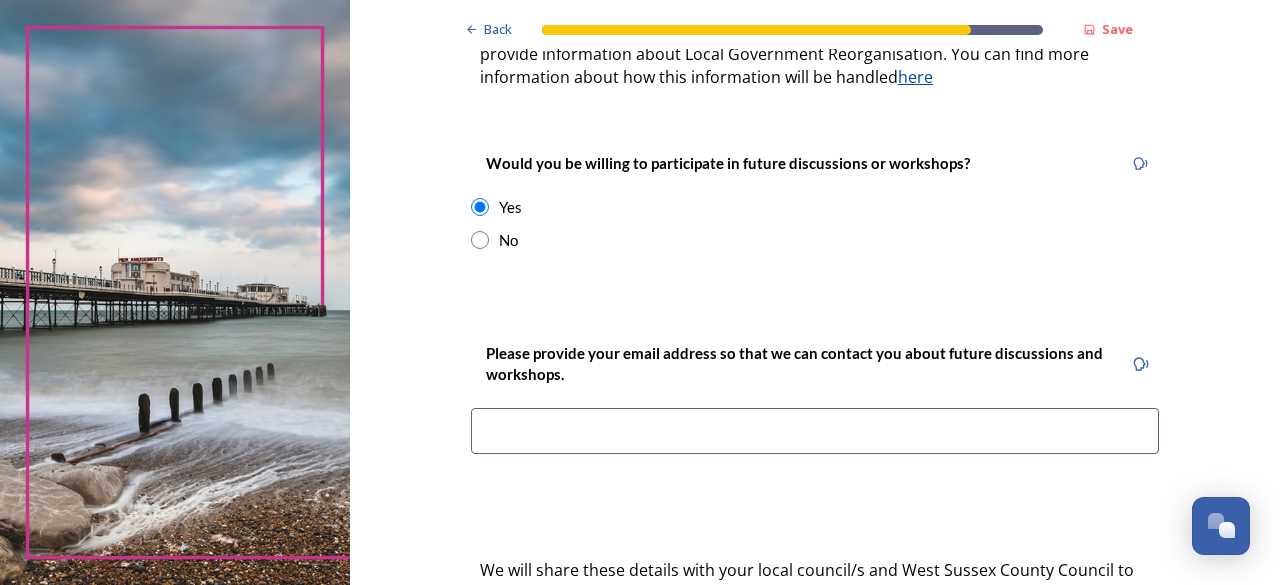 scroll, scrollTop: 800, scrollLeft: 0, axis: vertical 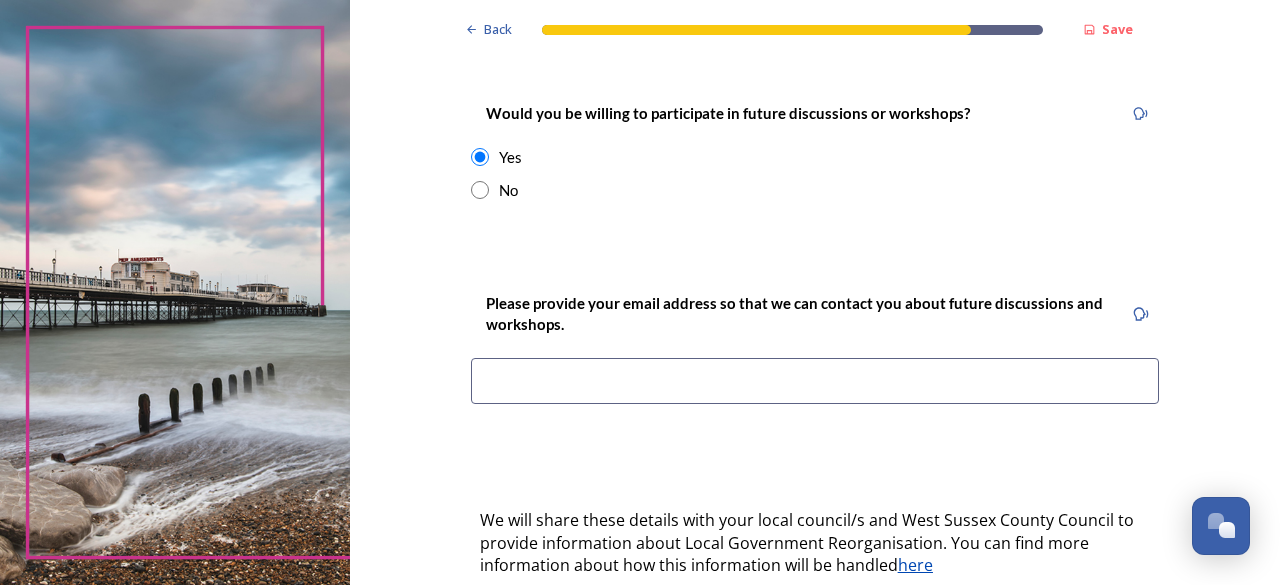 click at bounding box center (815, 381) 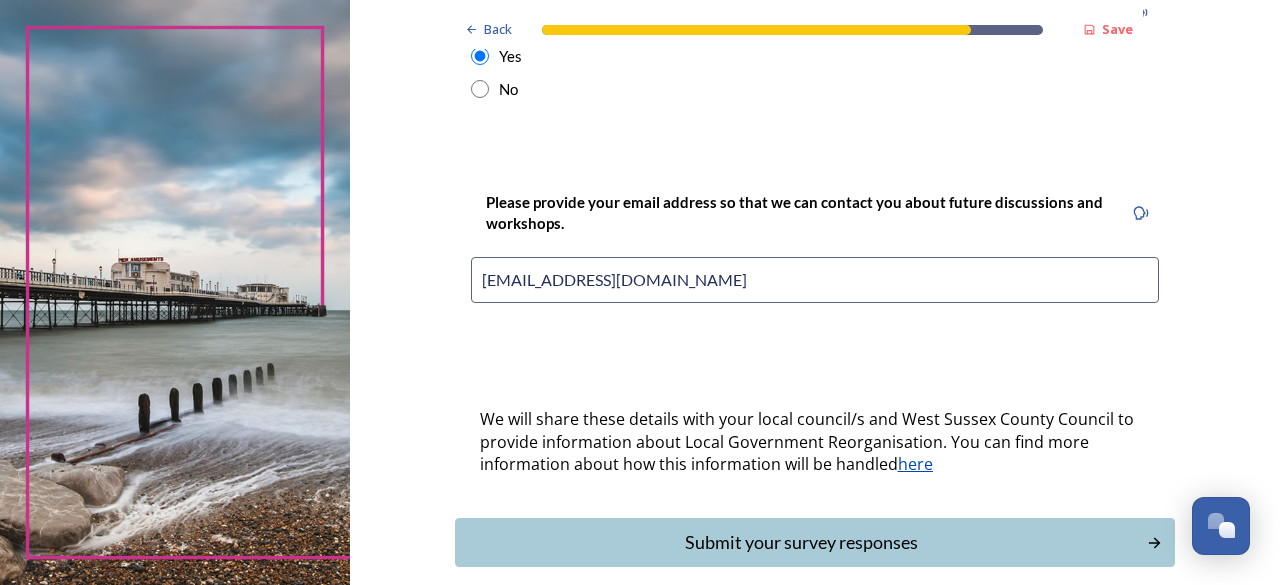 scroll, scrollTop: 972, scrollLeft: 0, axis: vertical 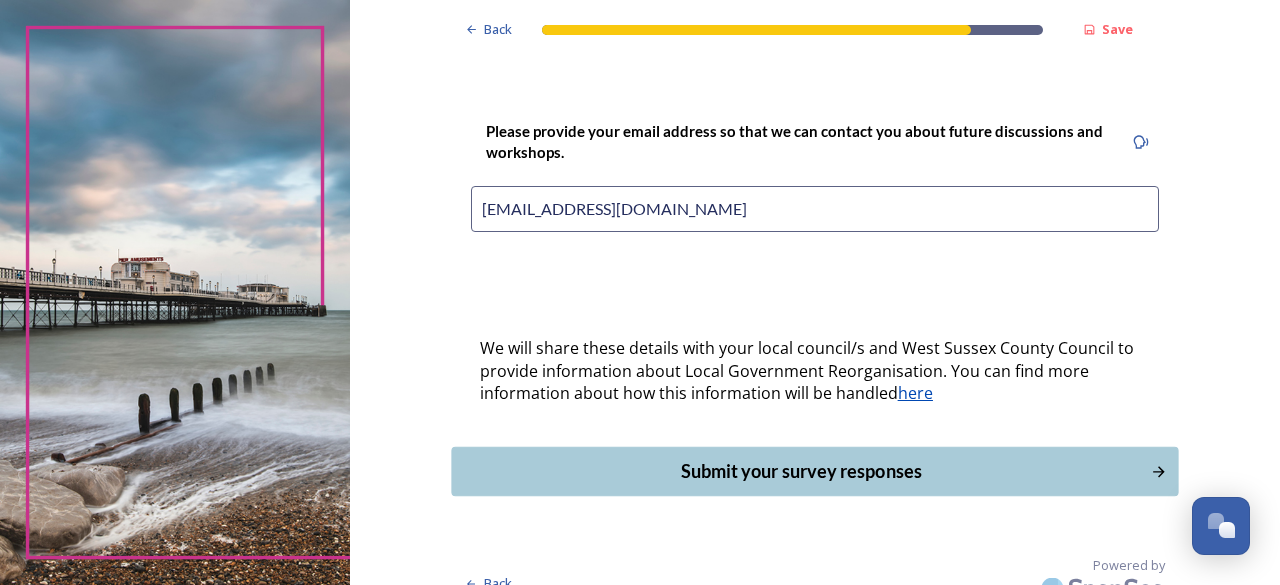 click on "Submit your survey responses" at bounding box center (800, 471) 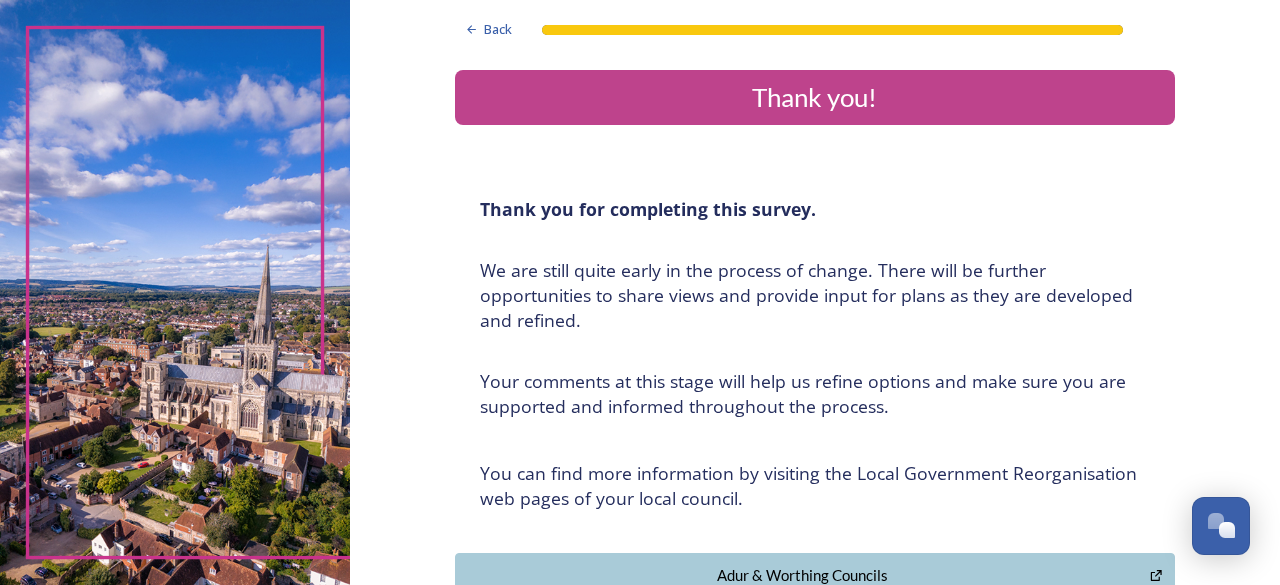 click on "Thank you!" at bounding box center [815, 97] 